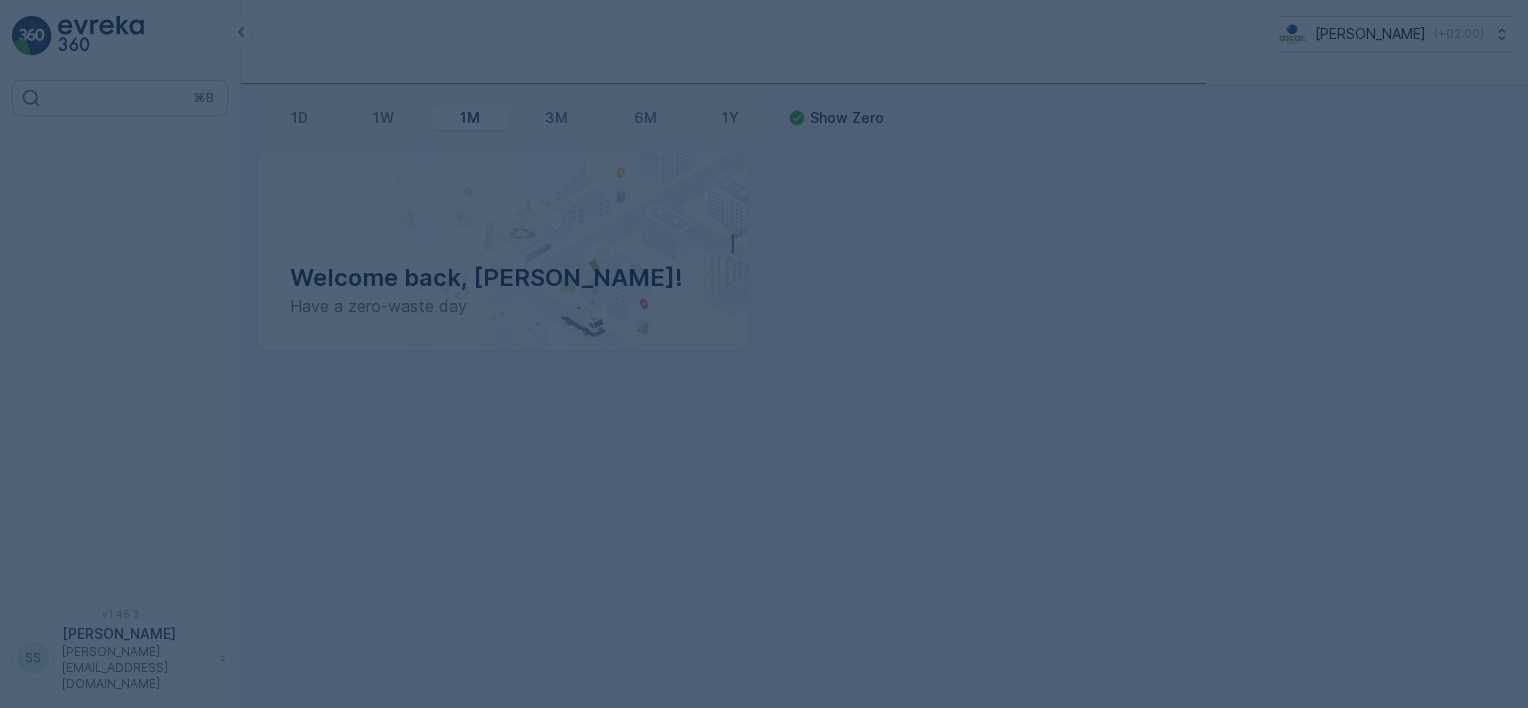 scroll, scrollTop: 0, scrollLeft: 0, axis: both 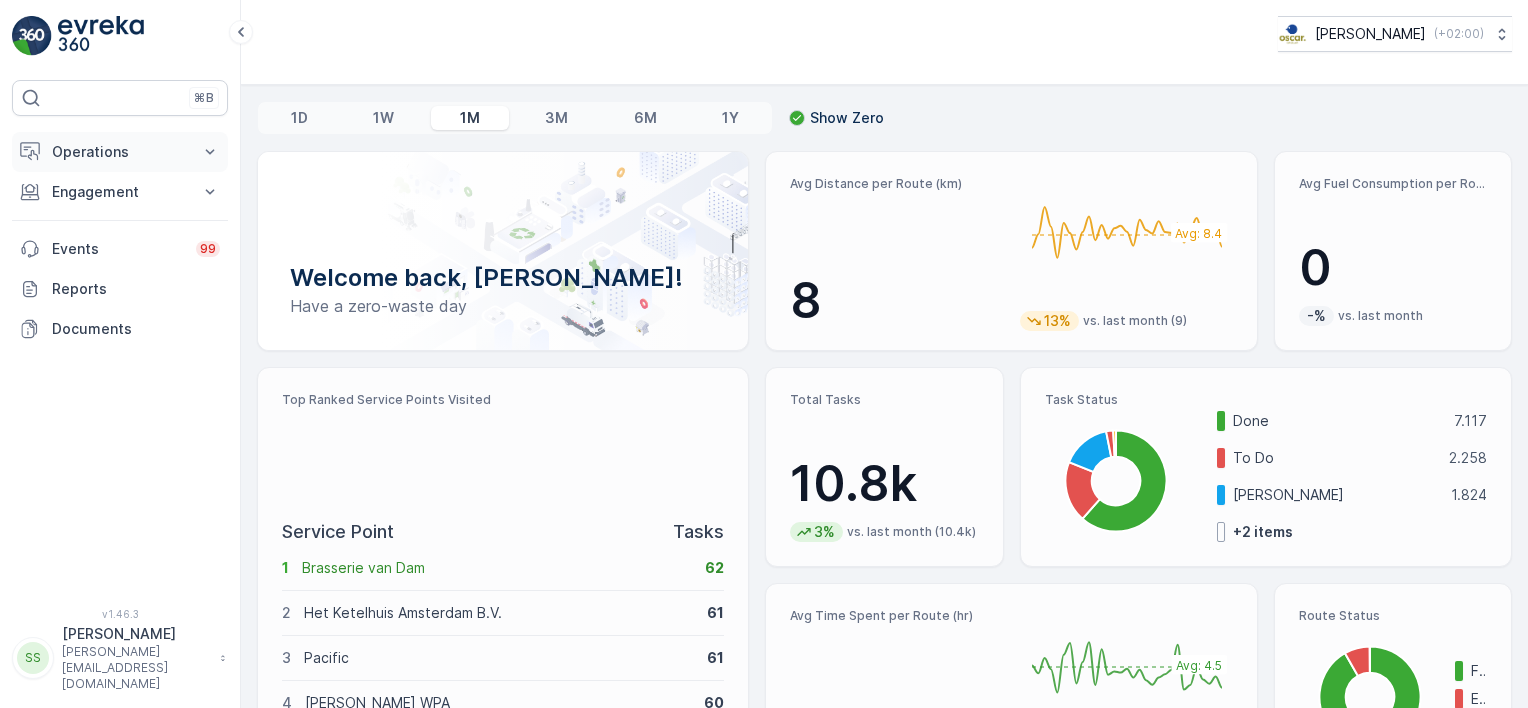 click on "Operations" at bounding box center (120, 152) 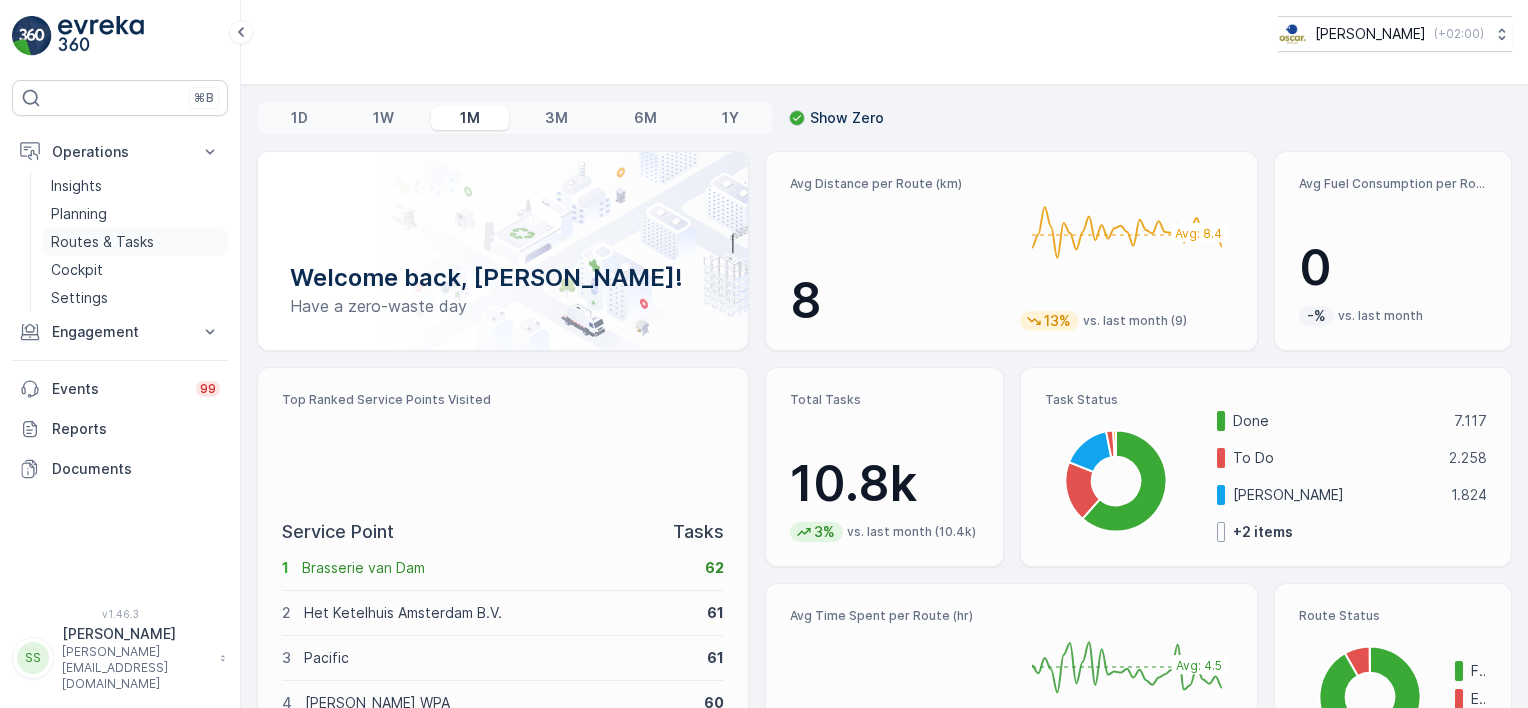 click on "Routes & Tasks" at bounding box center [102, 242] 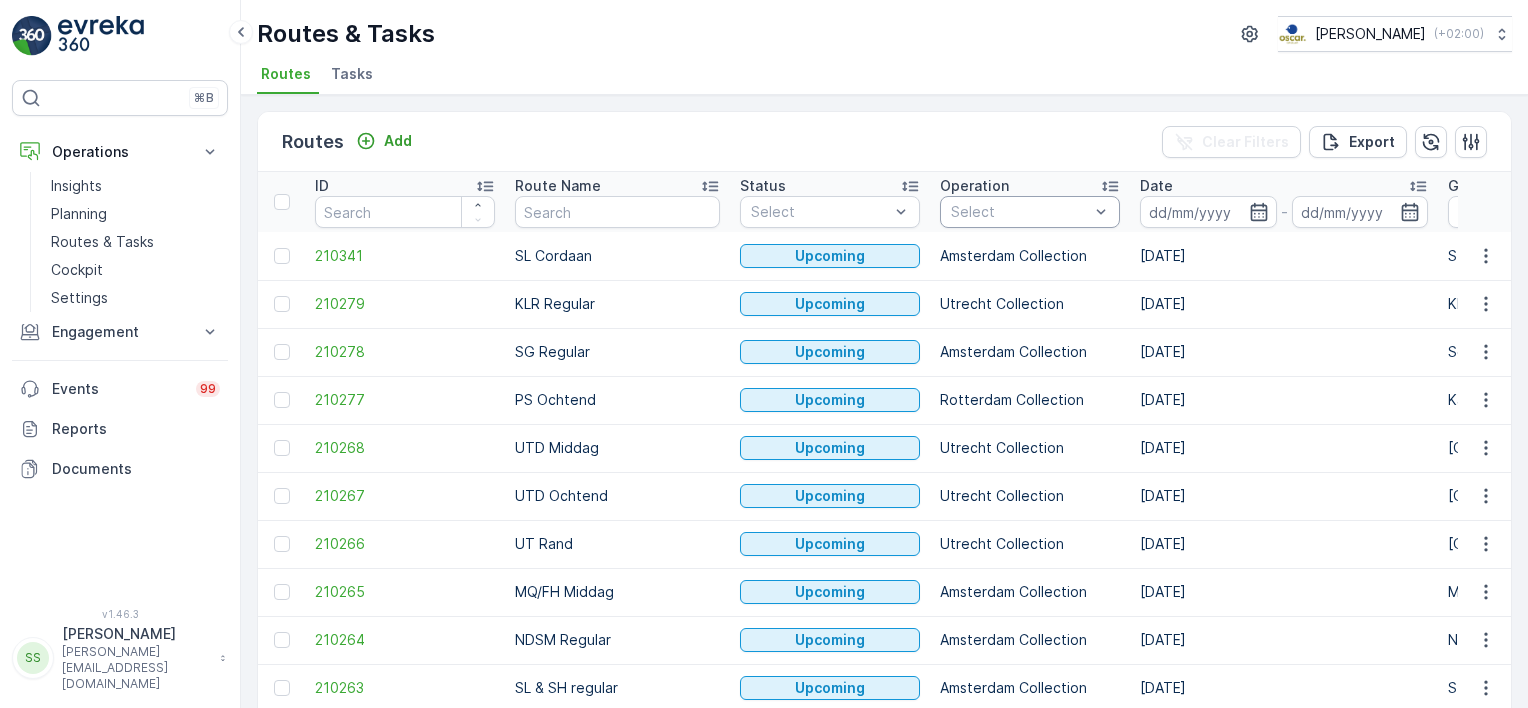 click at bounding box center [1020, 212] 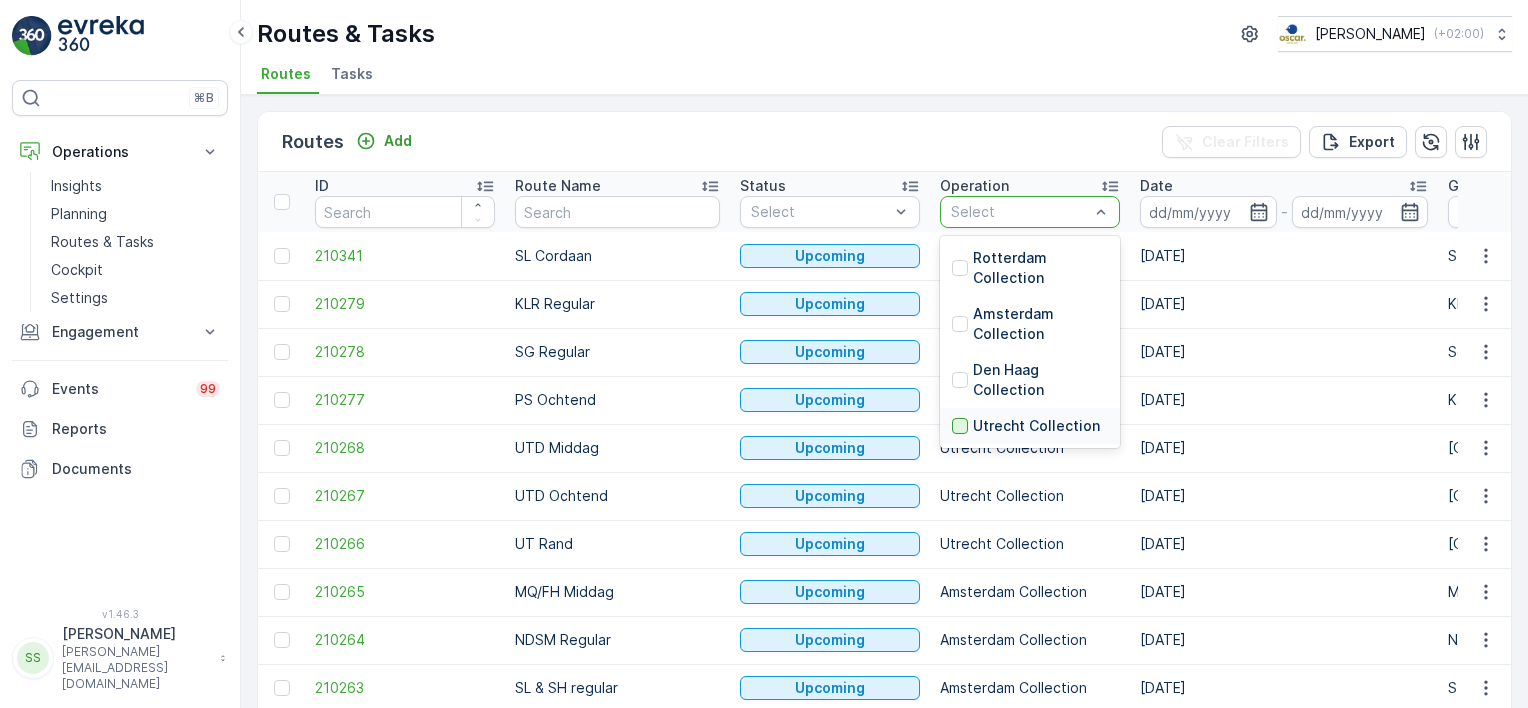 click at bounding box center [960, 426] 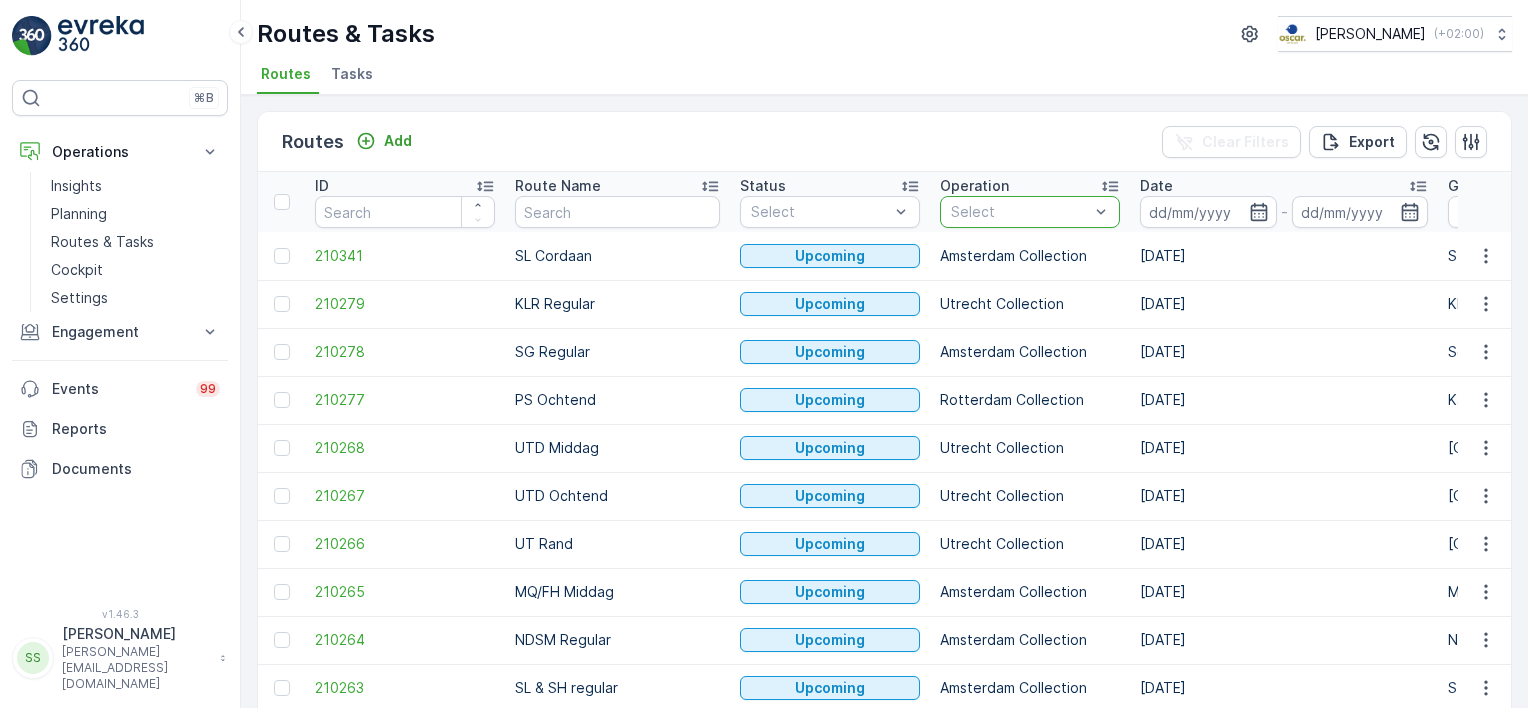 click on "Routes Add Clear Filters Export" at bounding box center [884, 142] 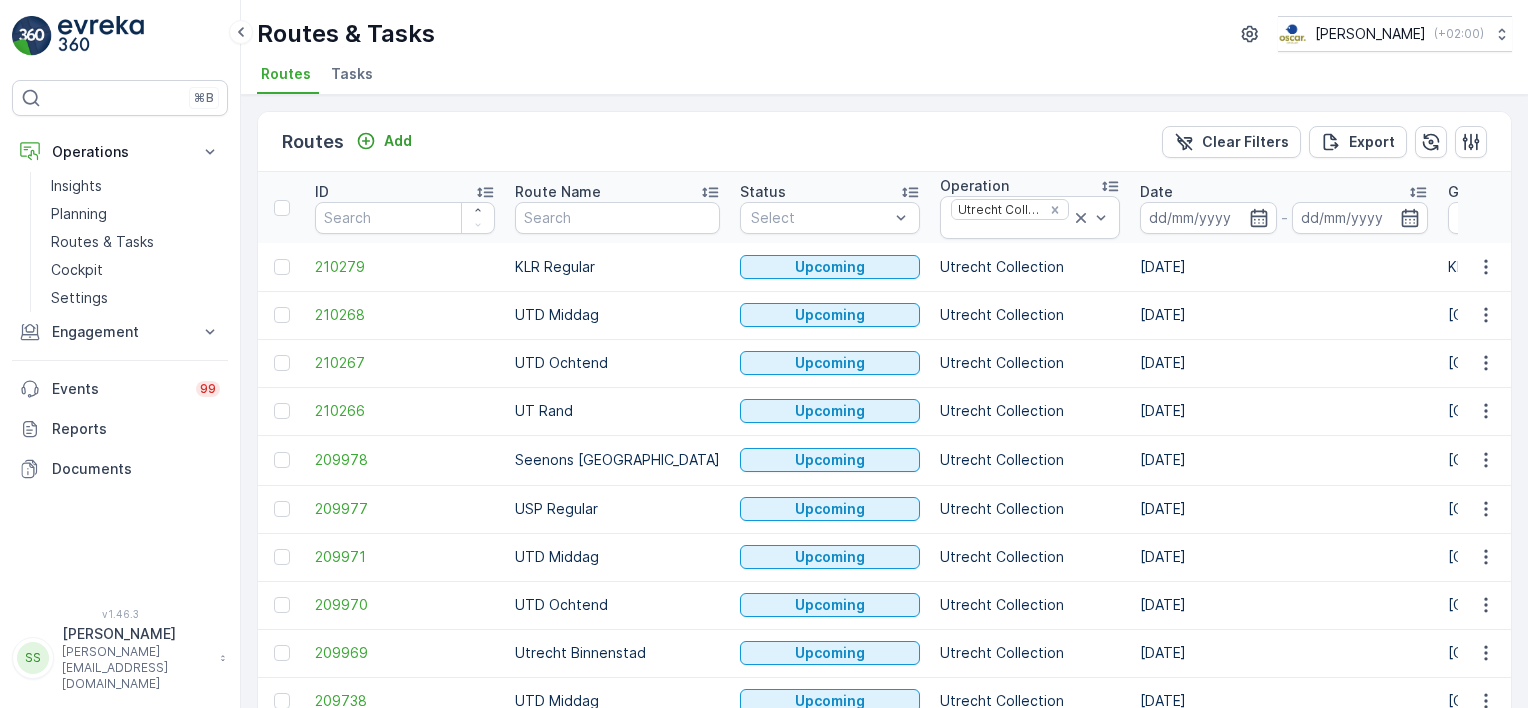 click on "Tasks" at bounding box center (352, 74) 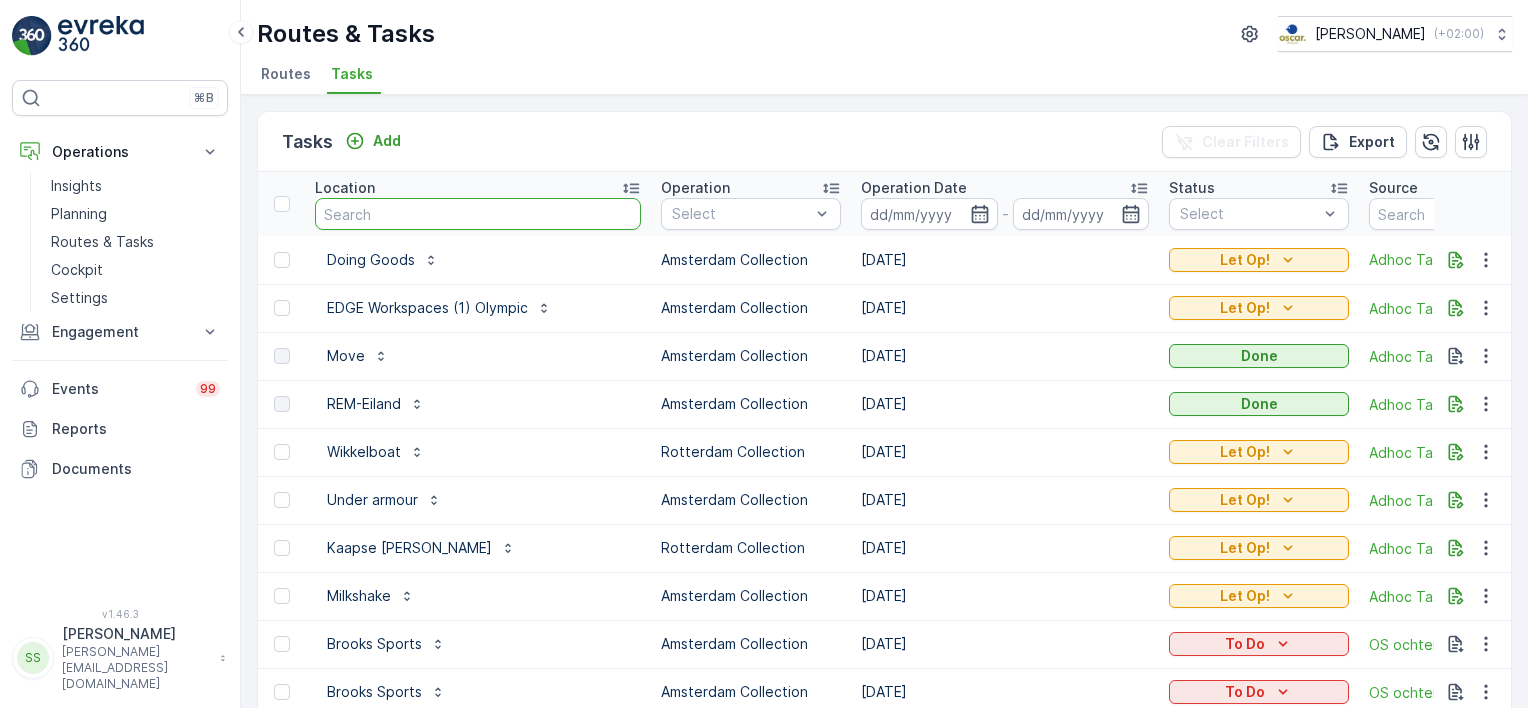 click at bounding box center [478, 214] 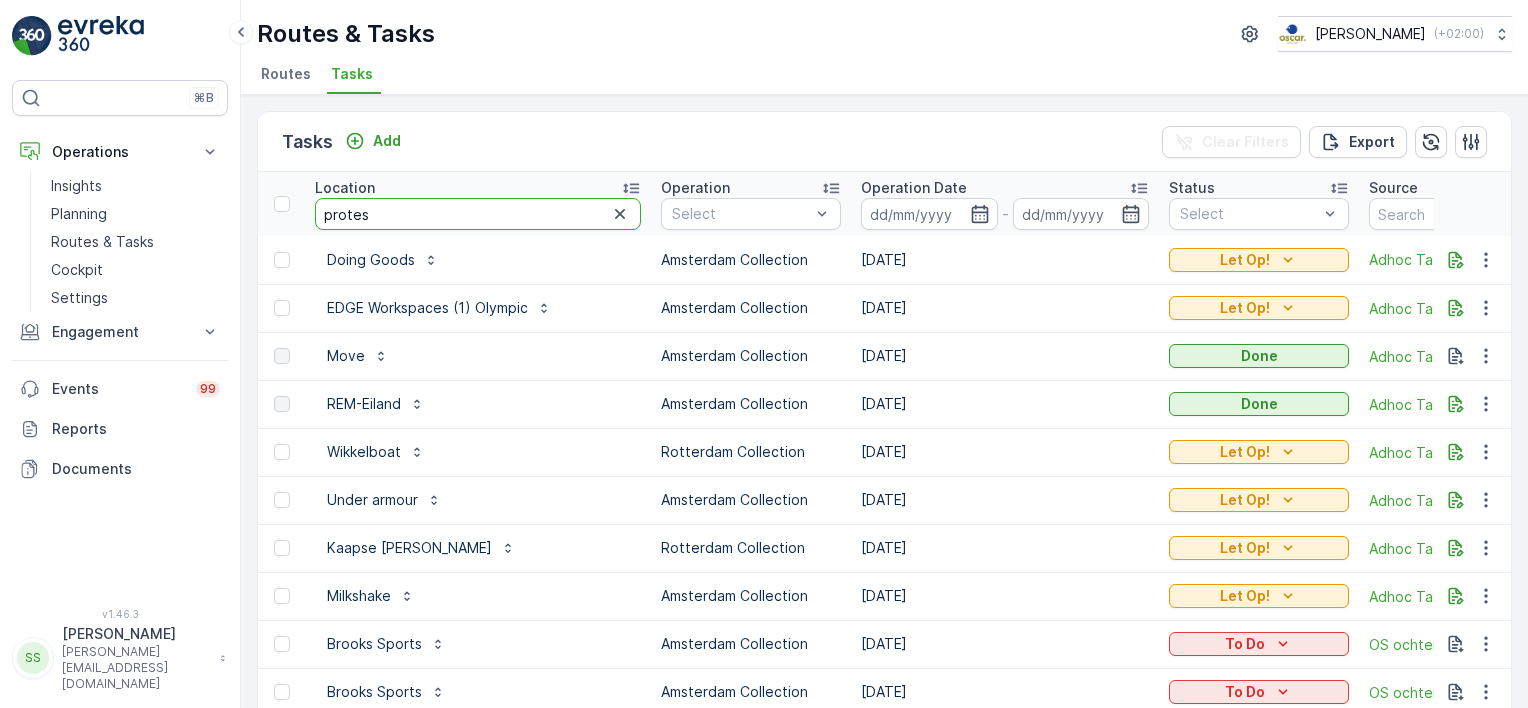 type on "protest" 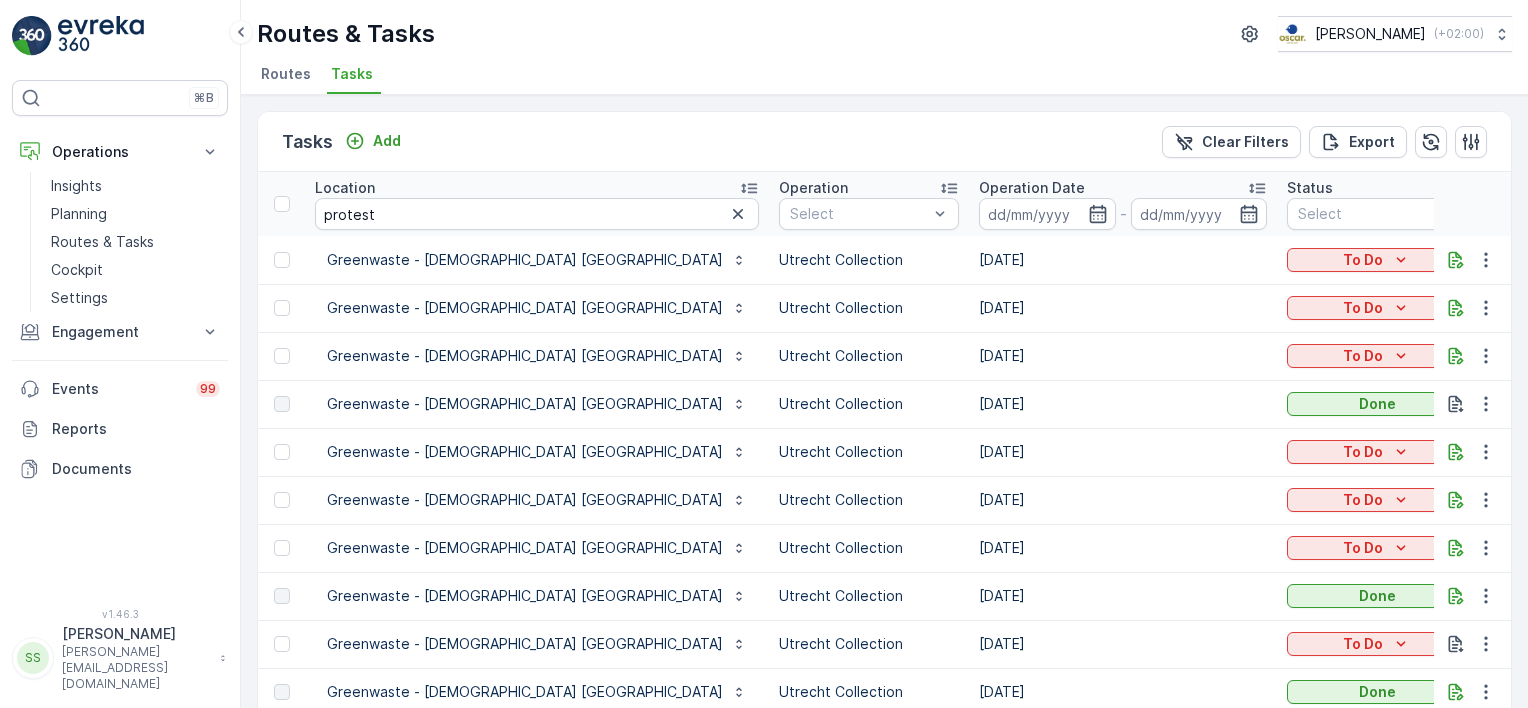 drag, startPoint x: 556, startPoint y: 28, endPoint x: 567, endPoint y: 156, distance: 128.47179 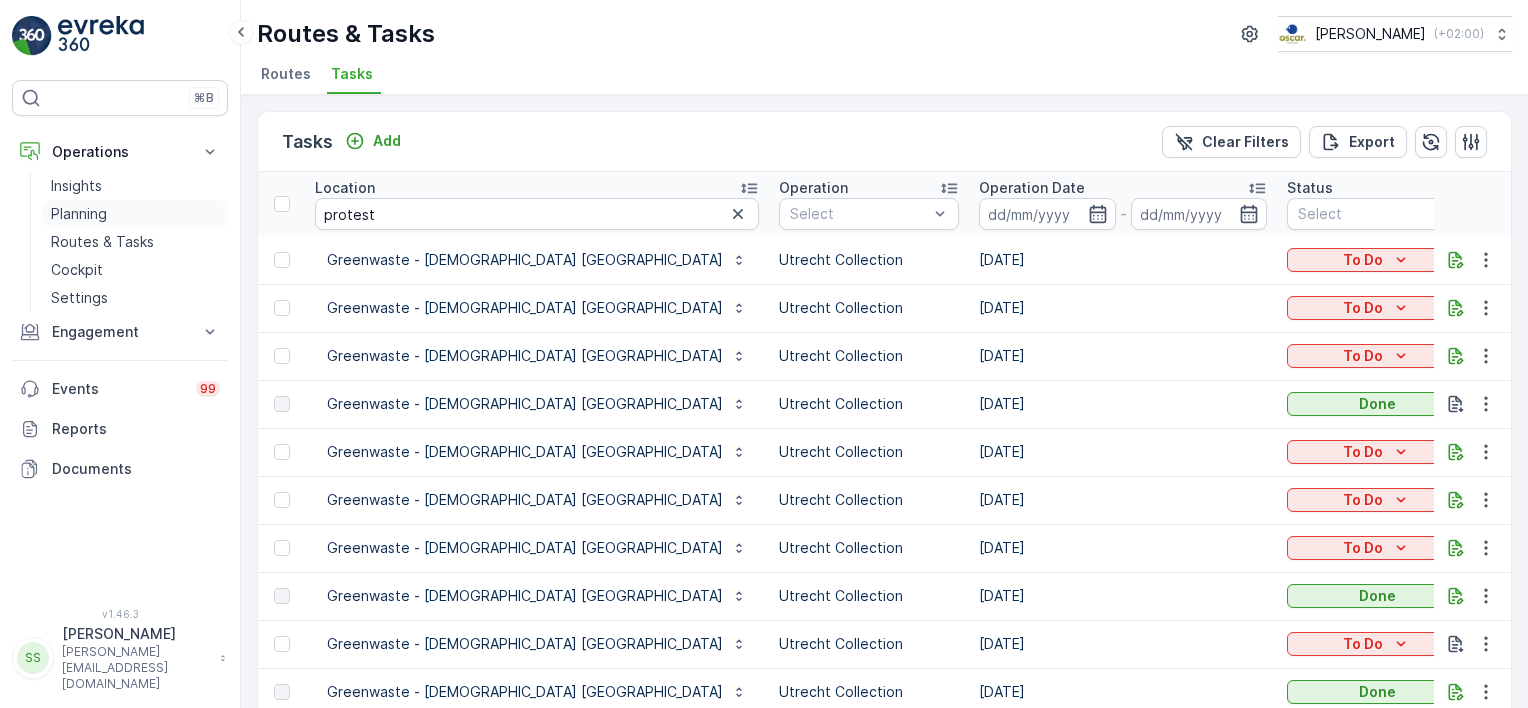 click on "Planning" at bounding box center (79, 214) 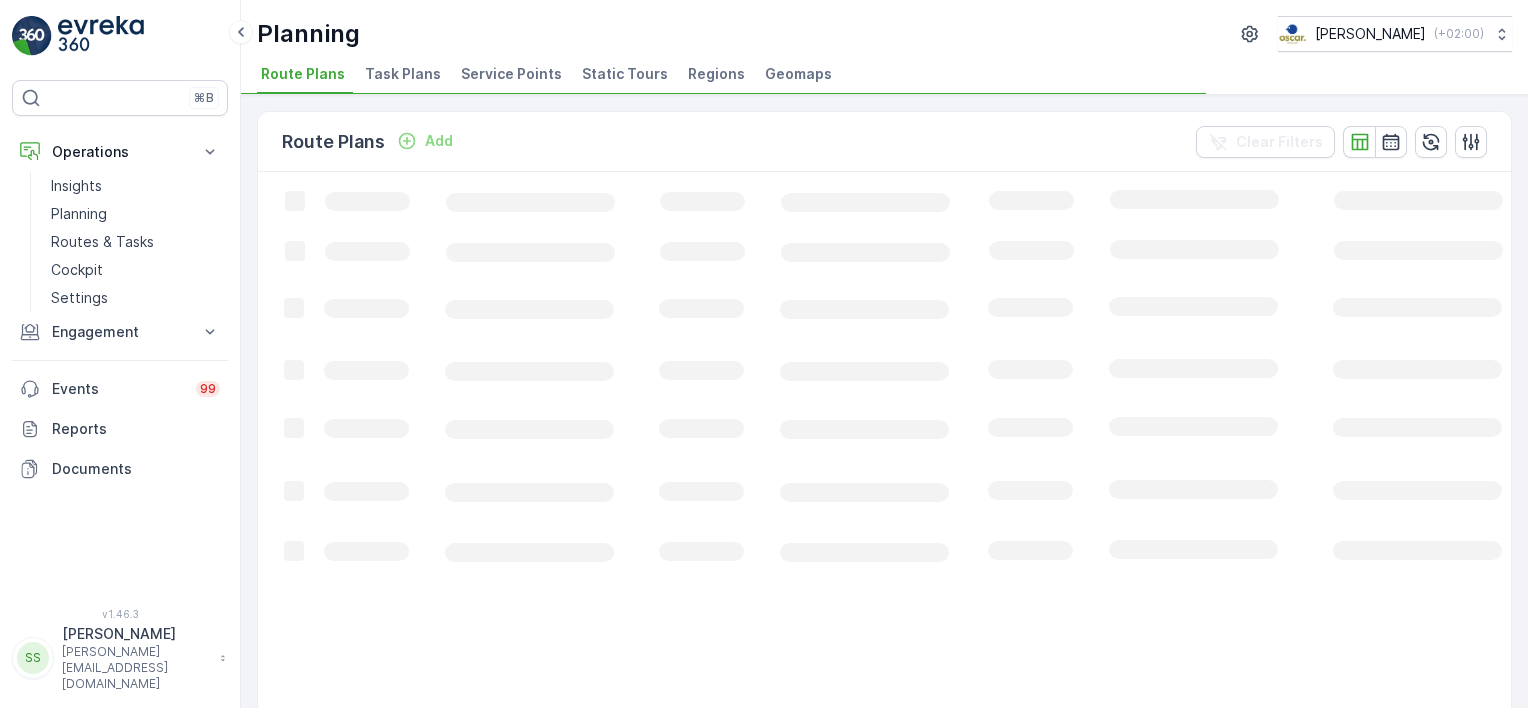 click on "Task Plans" at bounding box center (403, 74) 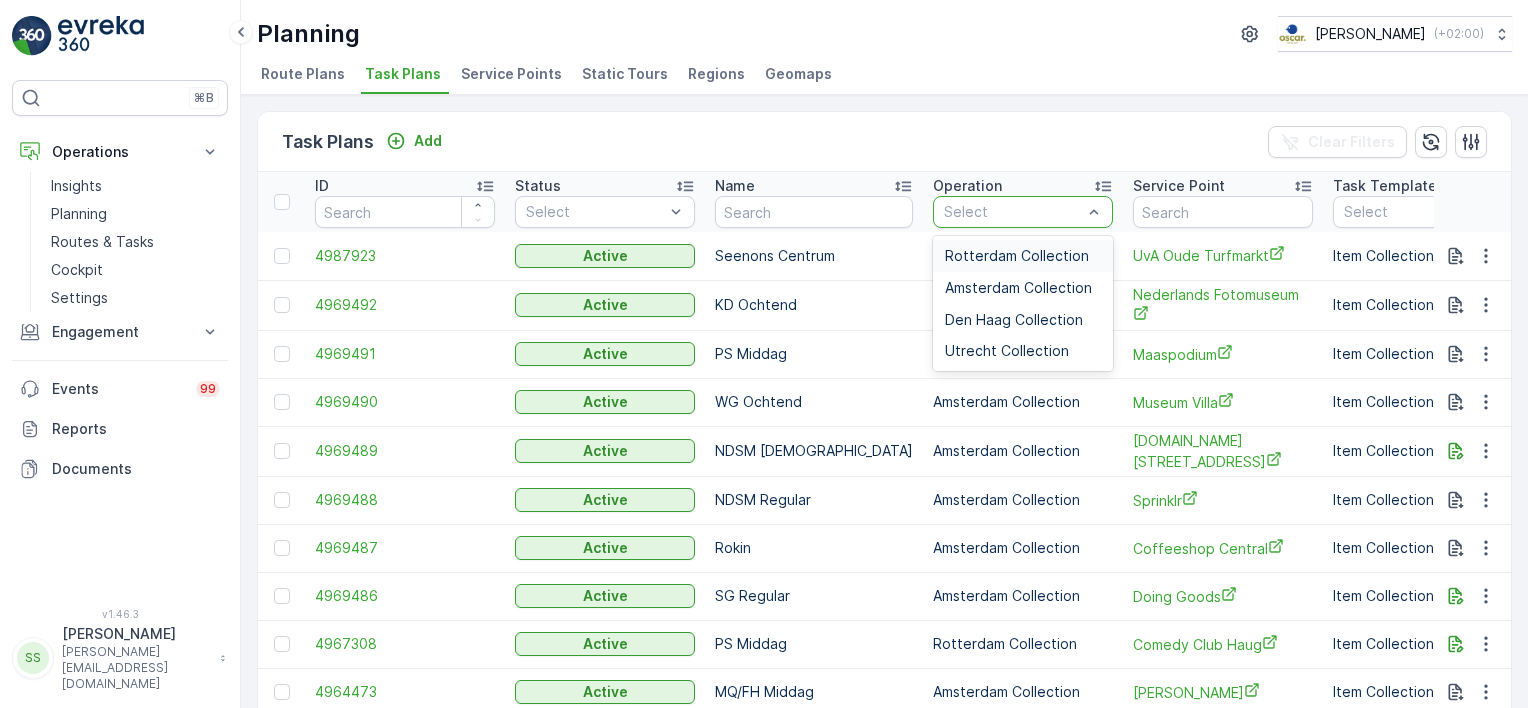 click at bounding box center [1013, 212] 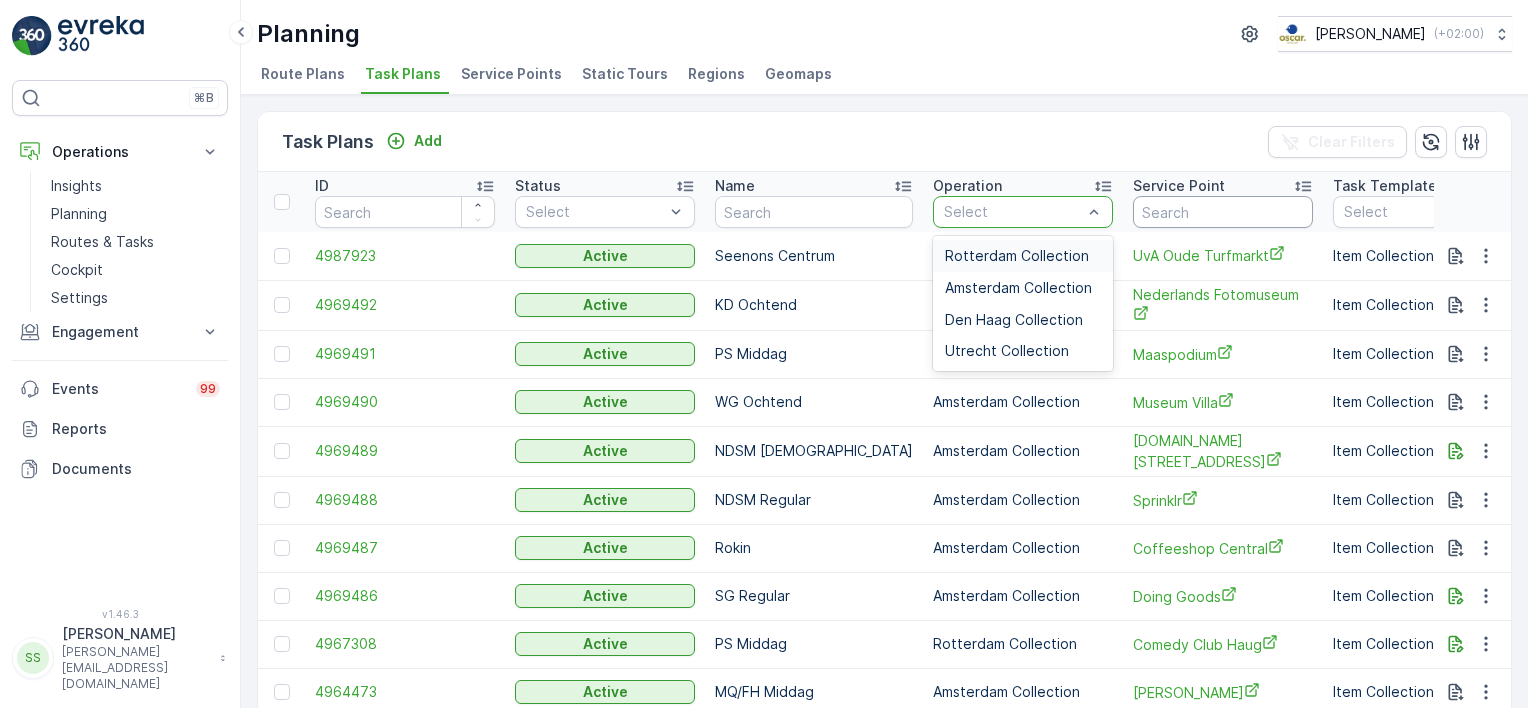 click at bounding box center (1223, 212) 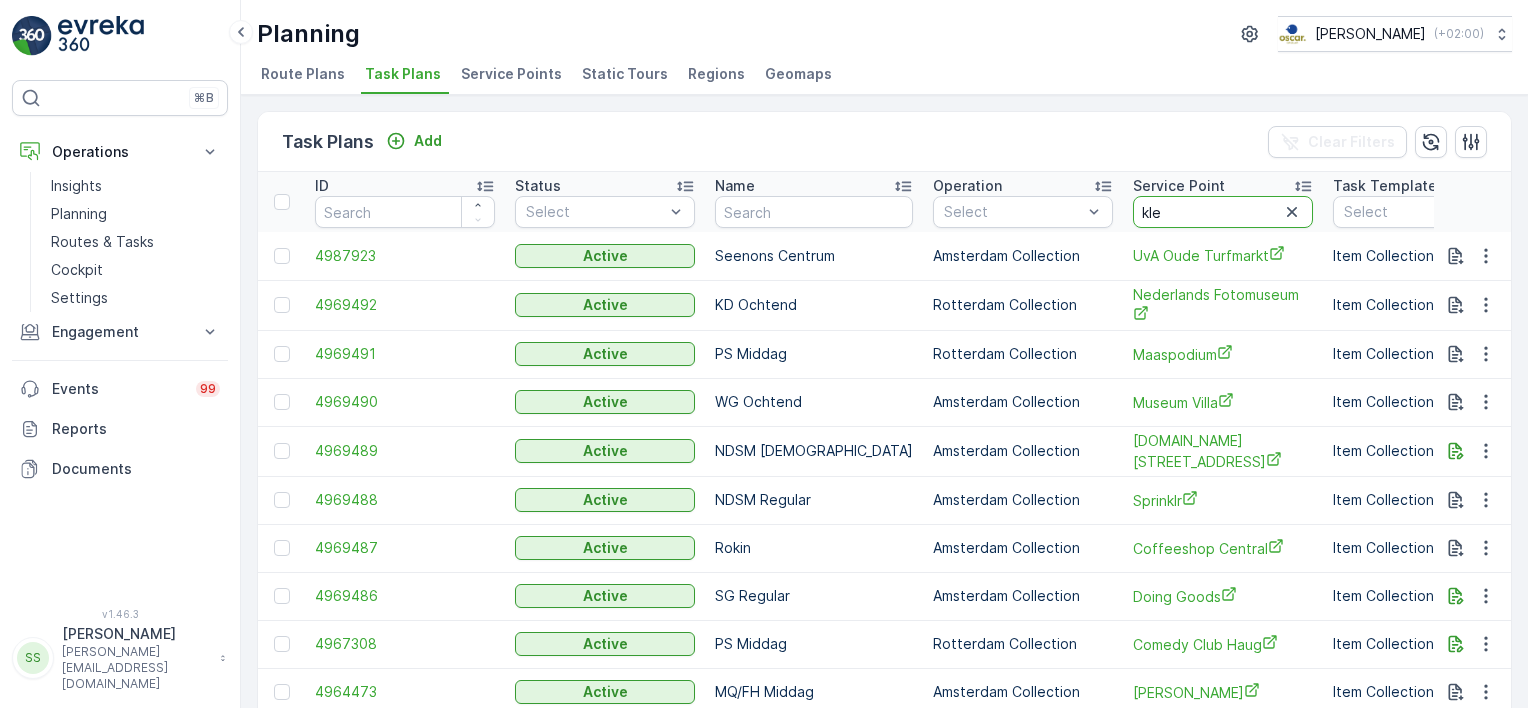 type on "klep" 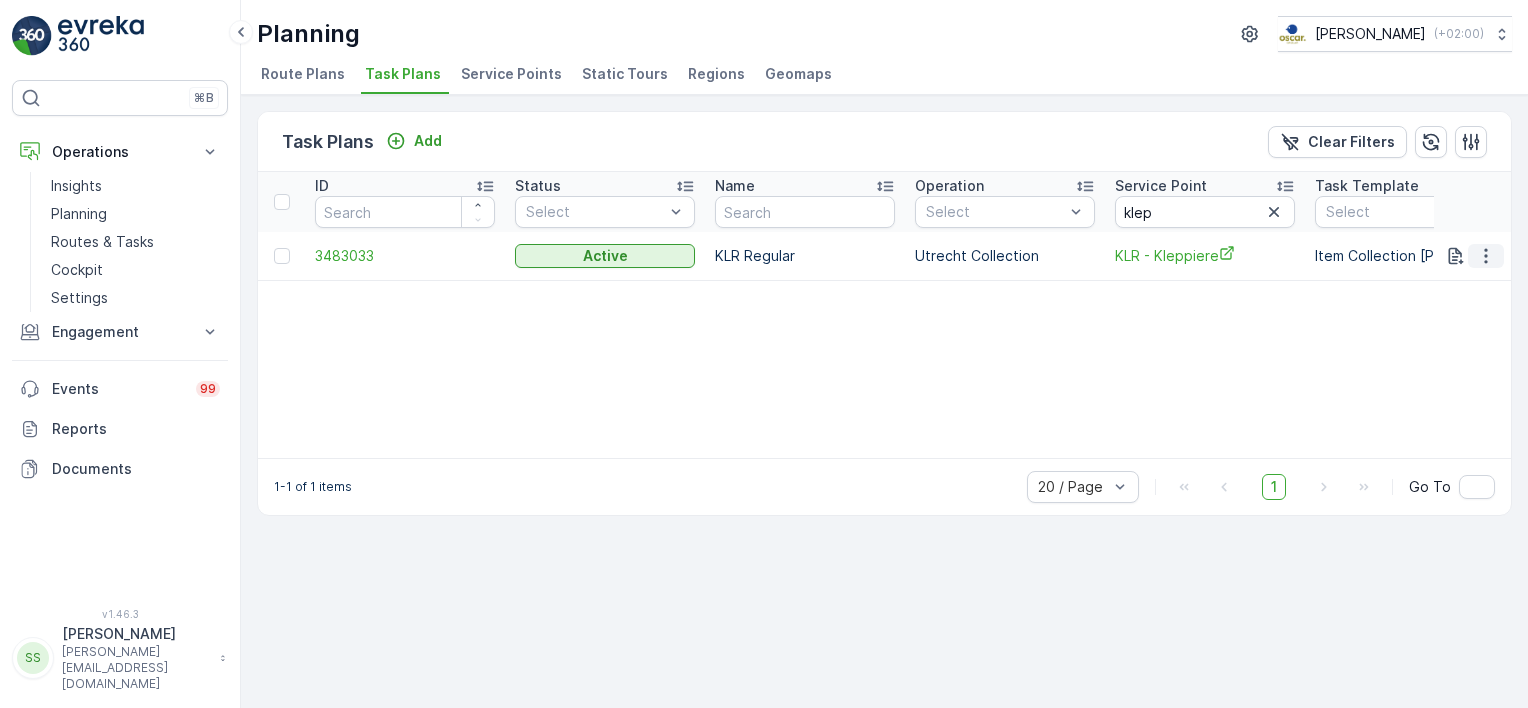click 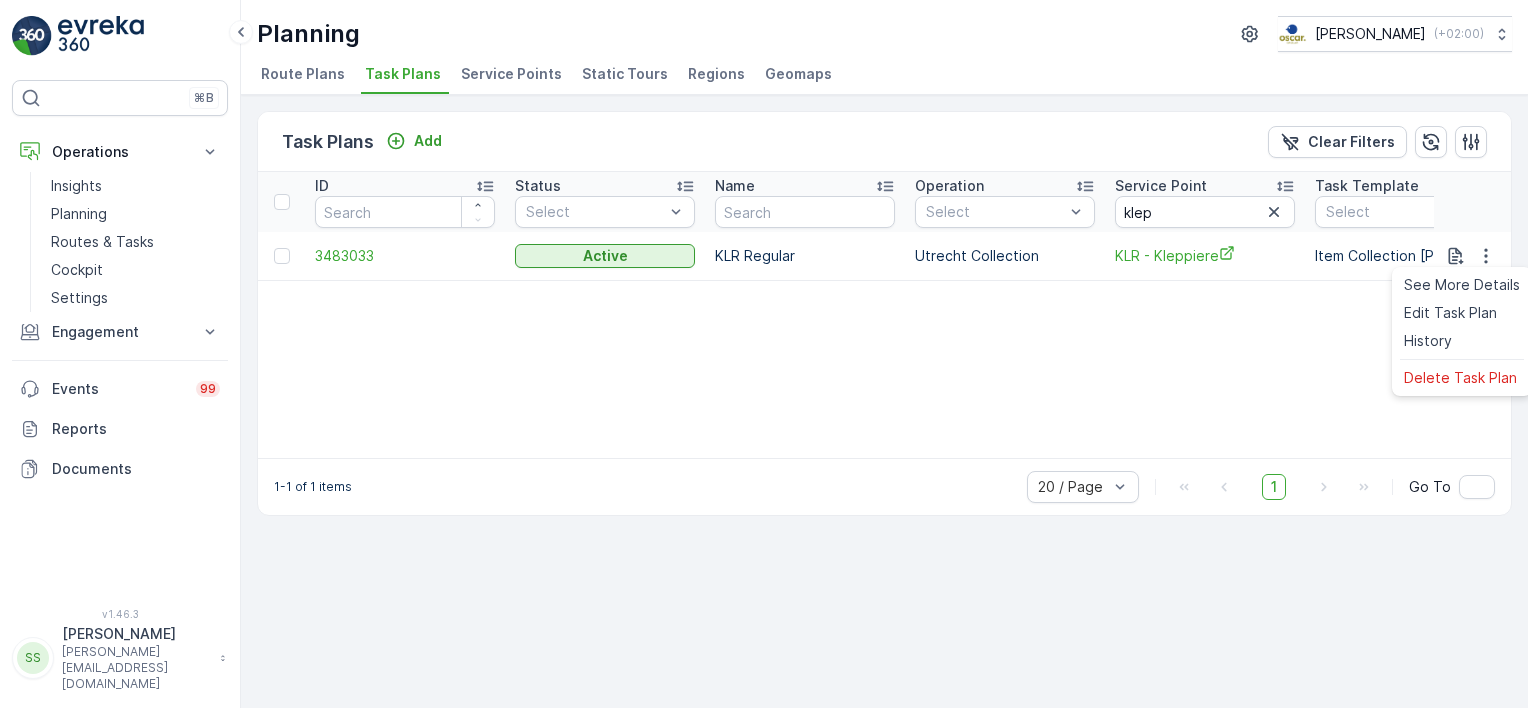 click on "ID Status Select Name Operation Select Service Point klep Task Template Select Start Date - End Date - Schedule Select Shift Select Route Plan 3483033 Active KLR Regular Utrecht Collection KLR - Kleppiere Item Collection Oscar Regulier 31.01.2025 31.01.2030 Every Tuesday, Friday 00:00-23:59 KLR Regular" at bounding box center [884, 315] 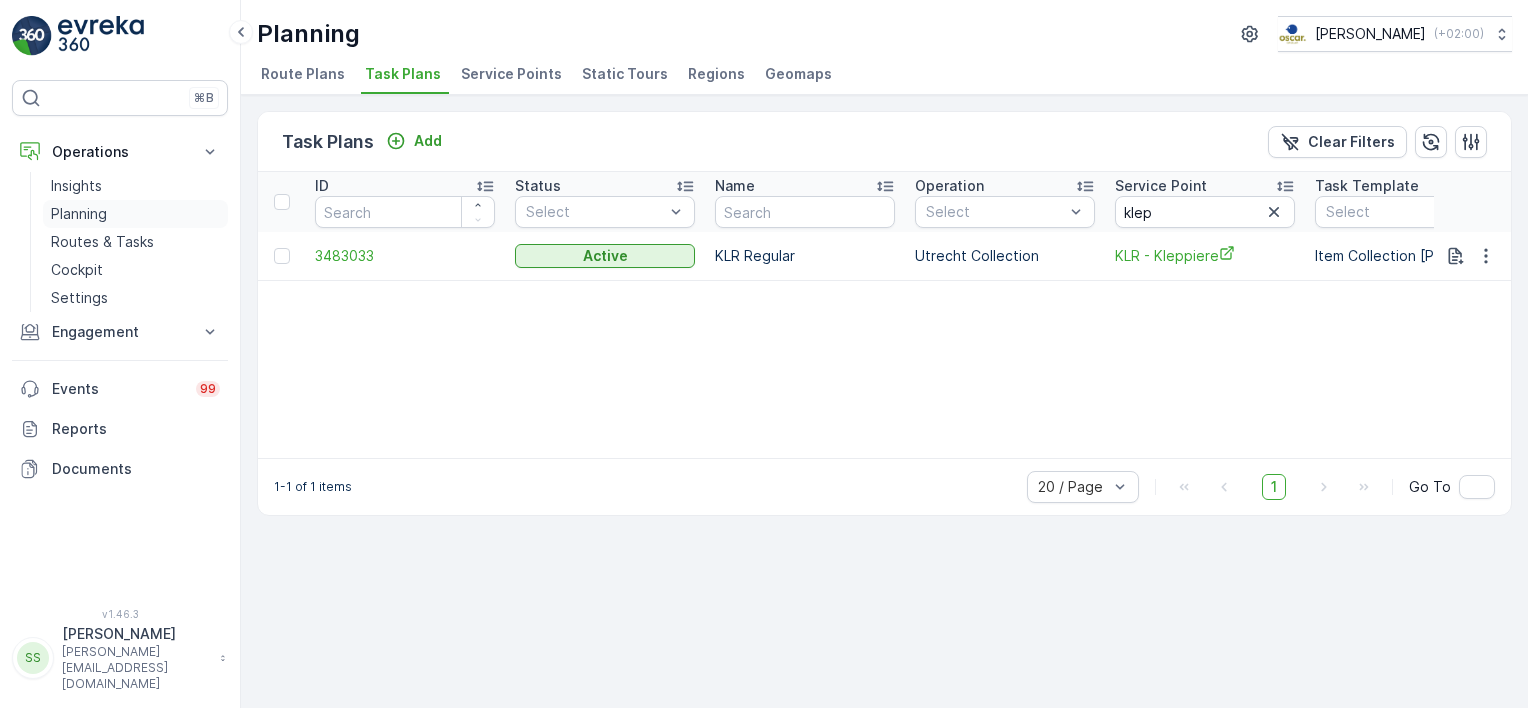 click on "Planning" at bounding box center (79, 214) 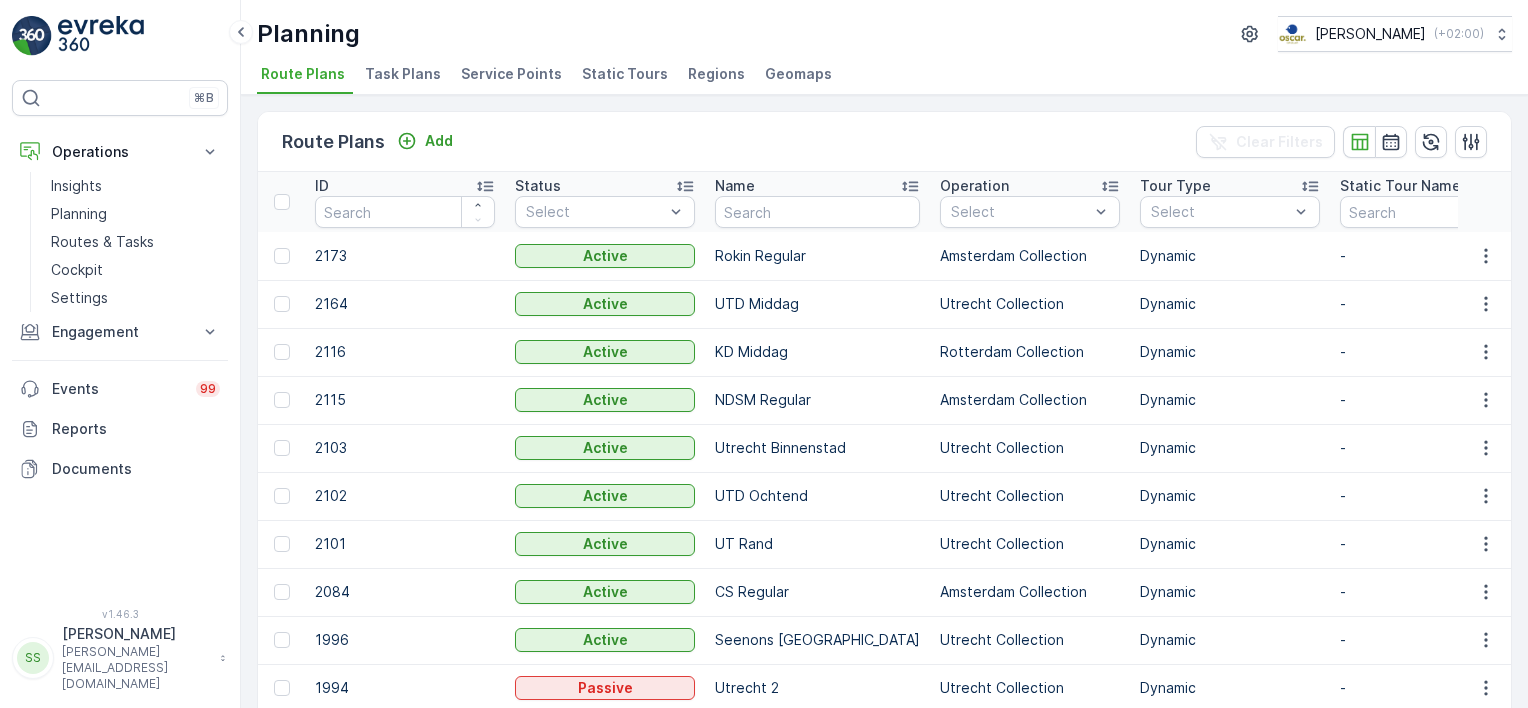 click on "Service Points" at bounding box center (511, 74) 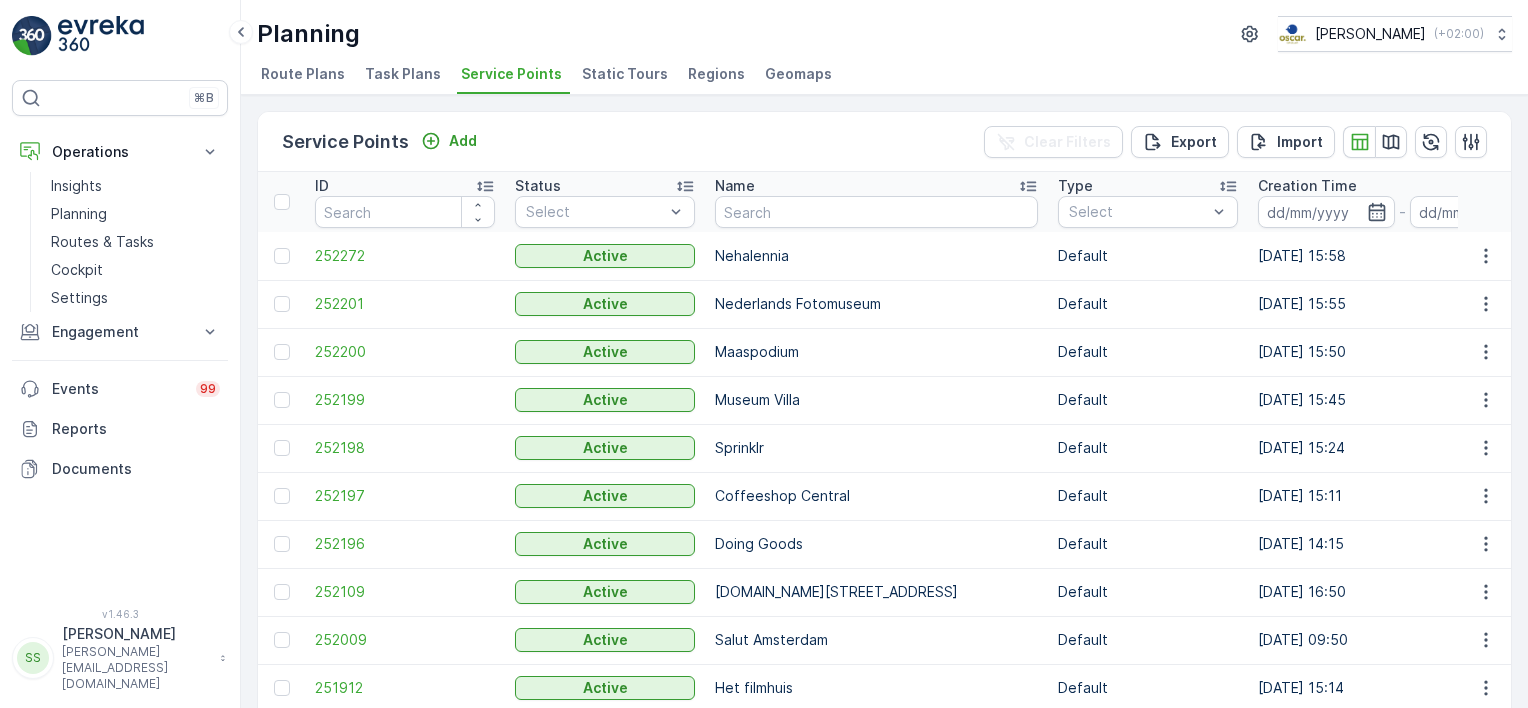 type 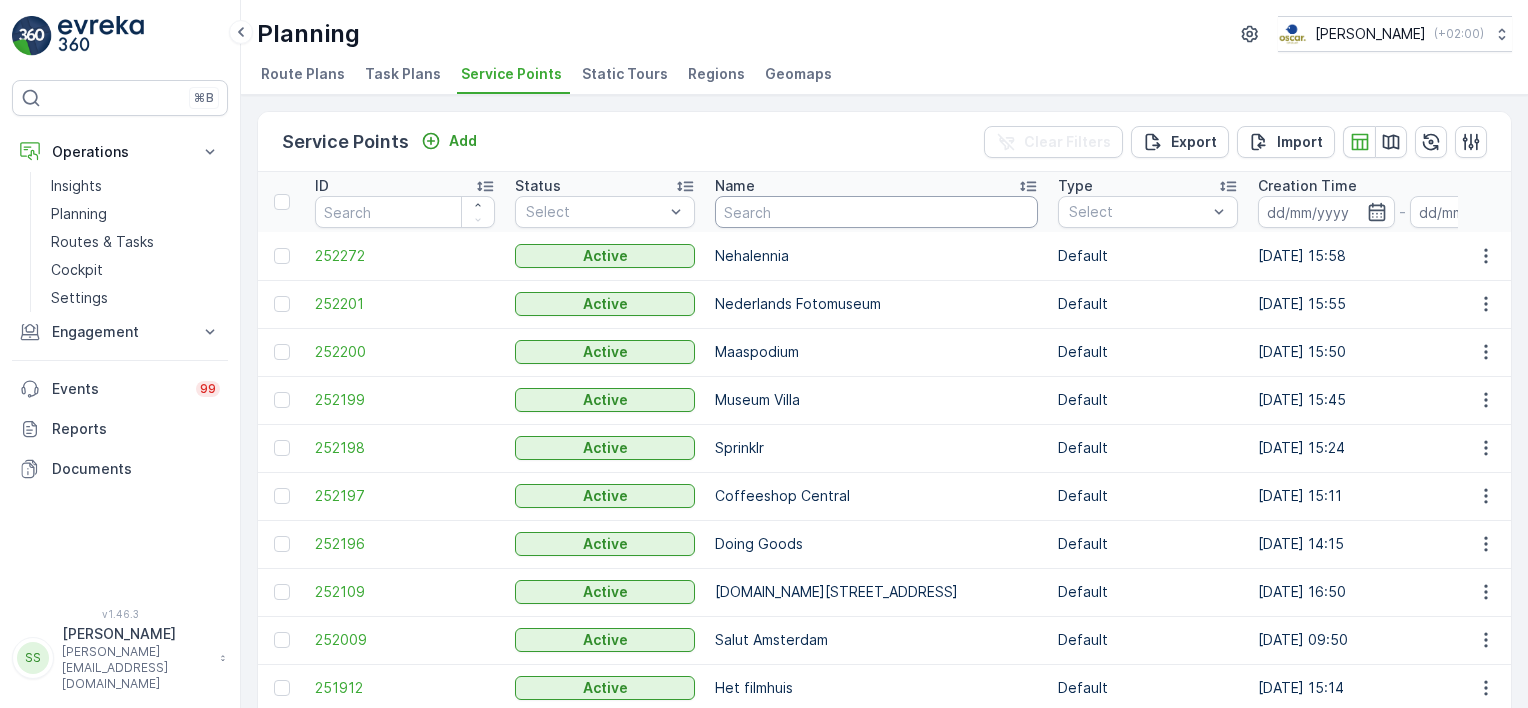 click at bounding box center (876, 212) 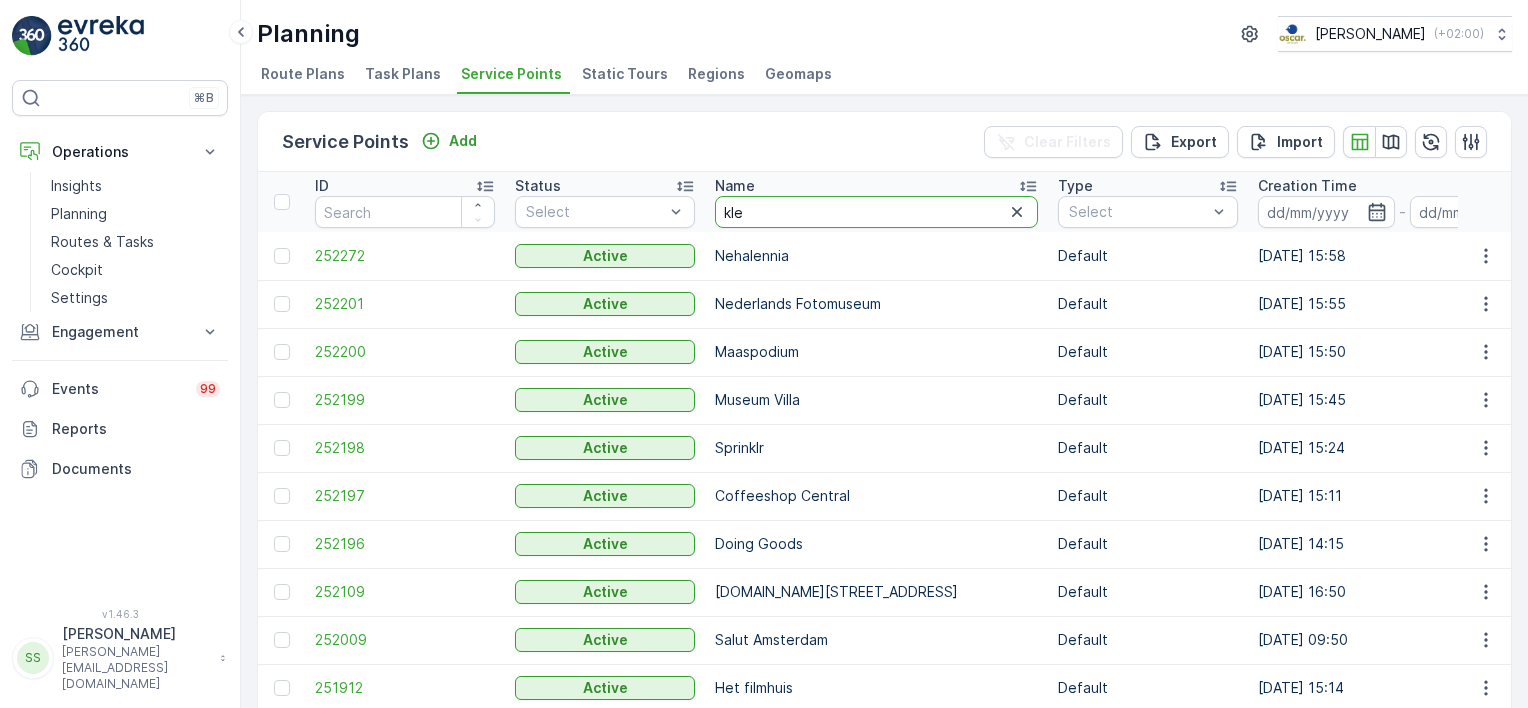 type on "klep" 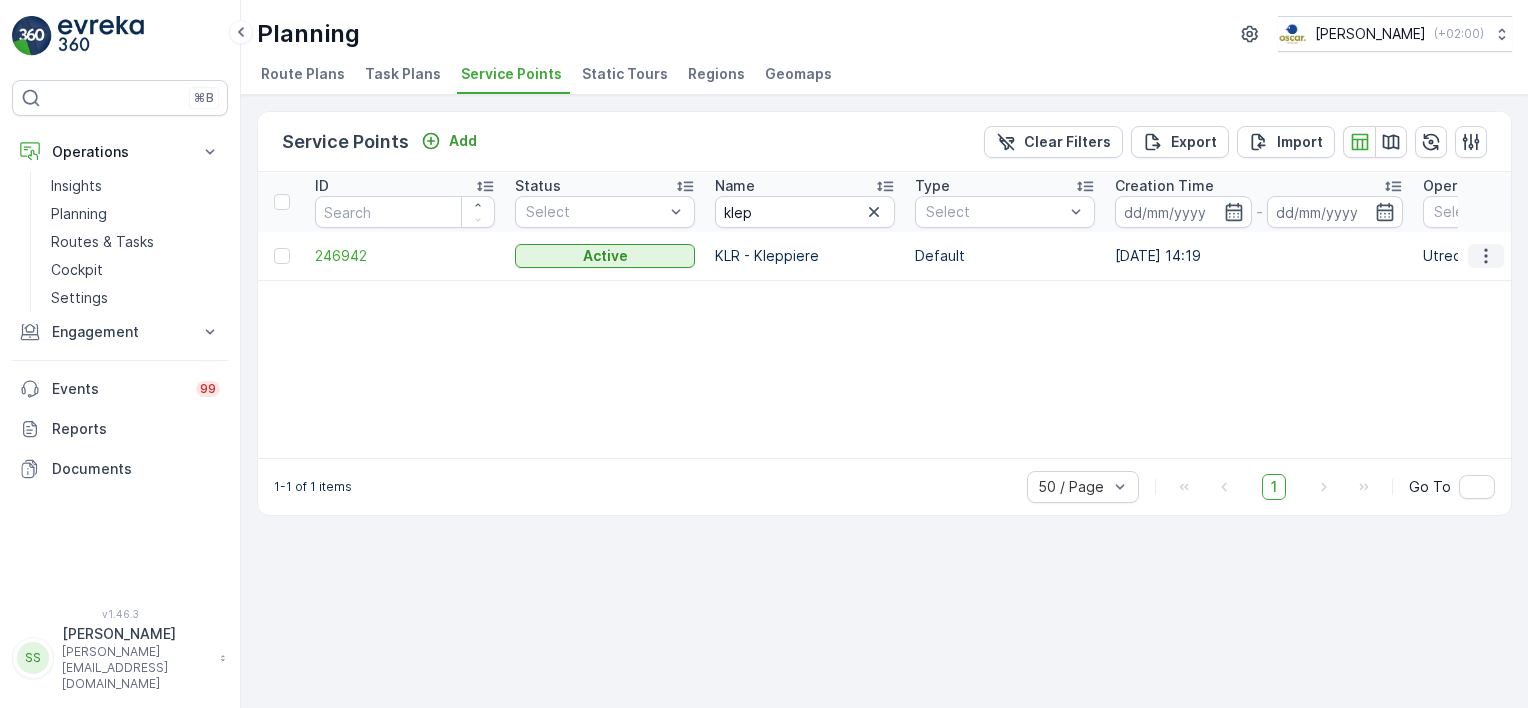 click 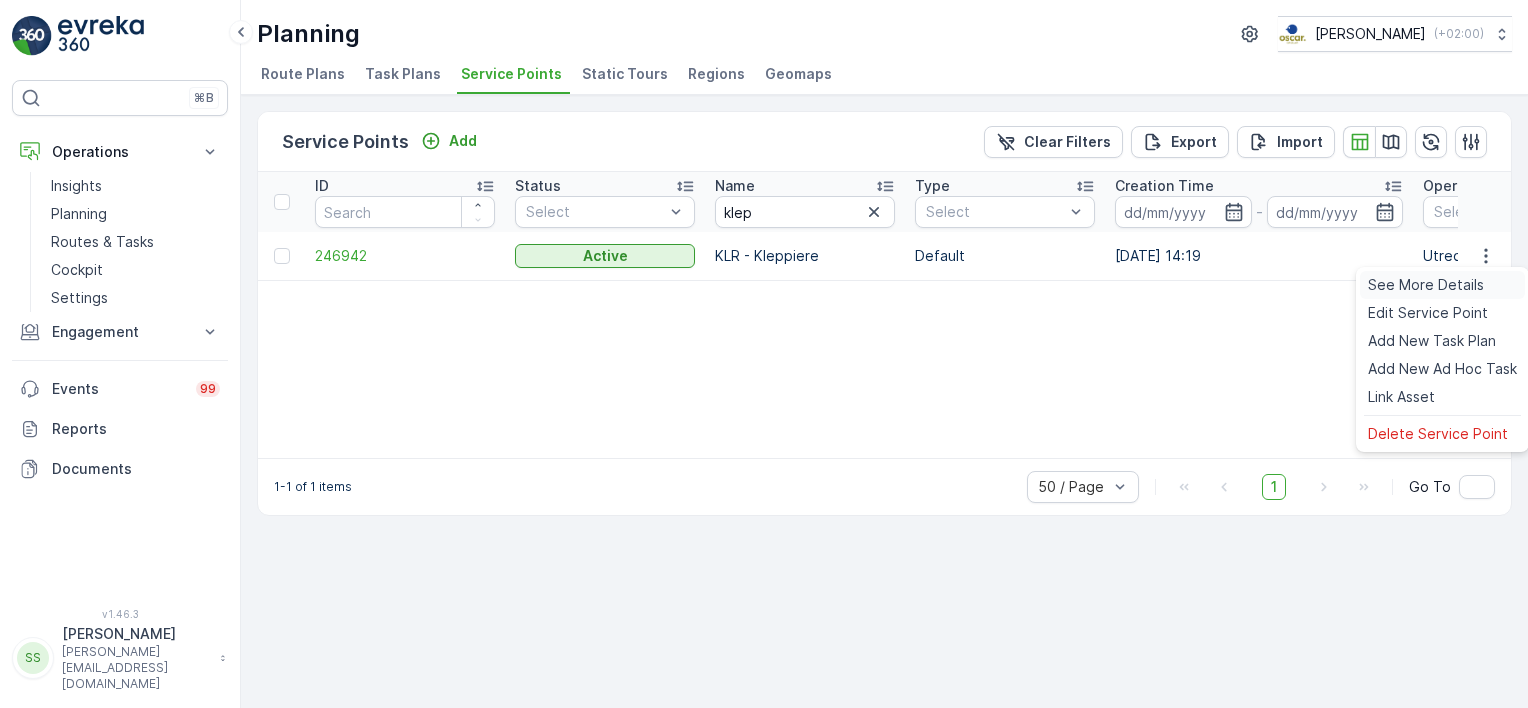 click on "See More Details" at bounding box center [1426, 285] 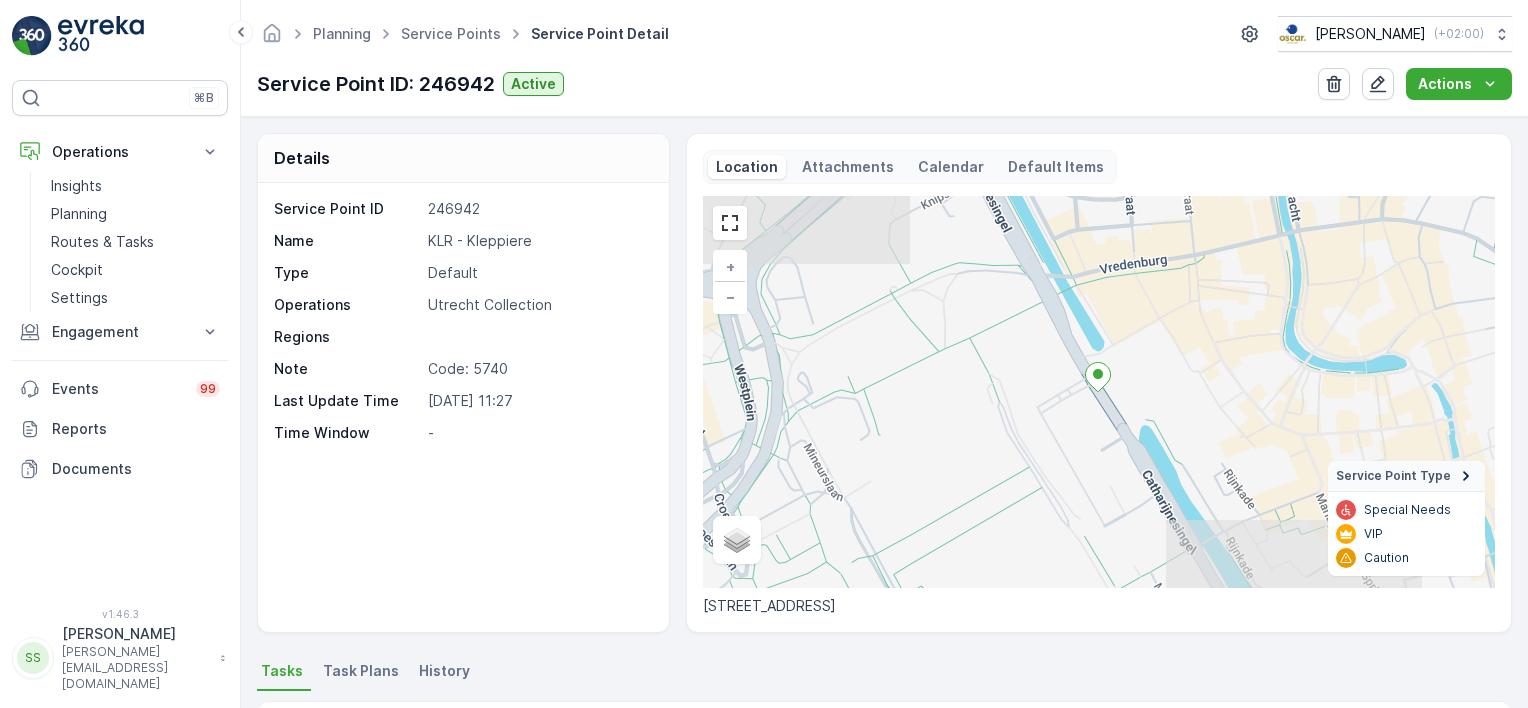 click on "Attachments" at bounding box center [848, 167] 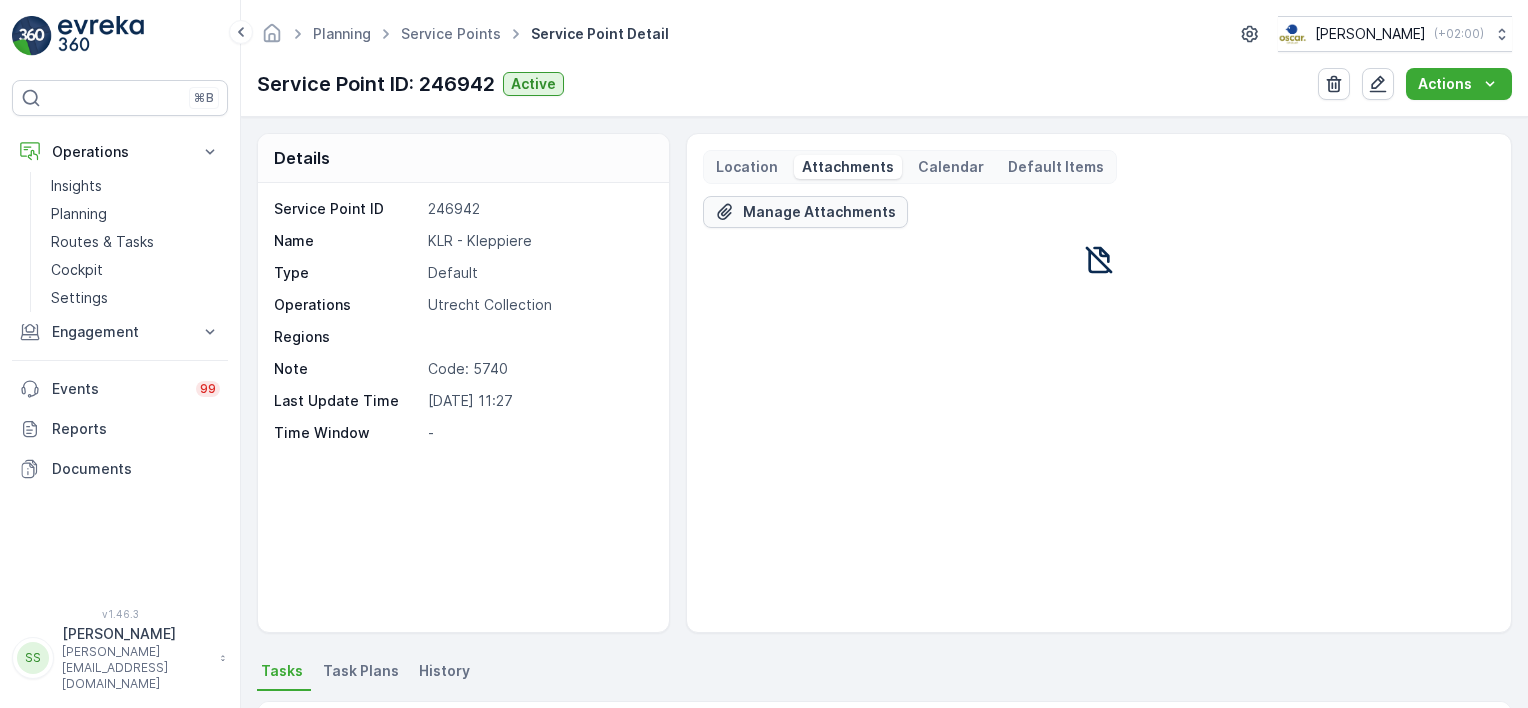 click on "Manage Attachments" at bounding box center [819, 212] 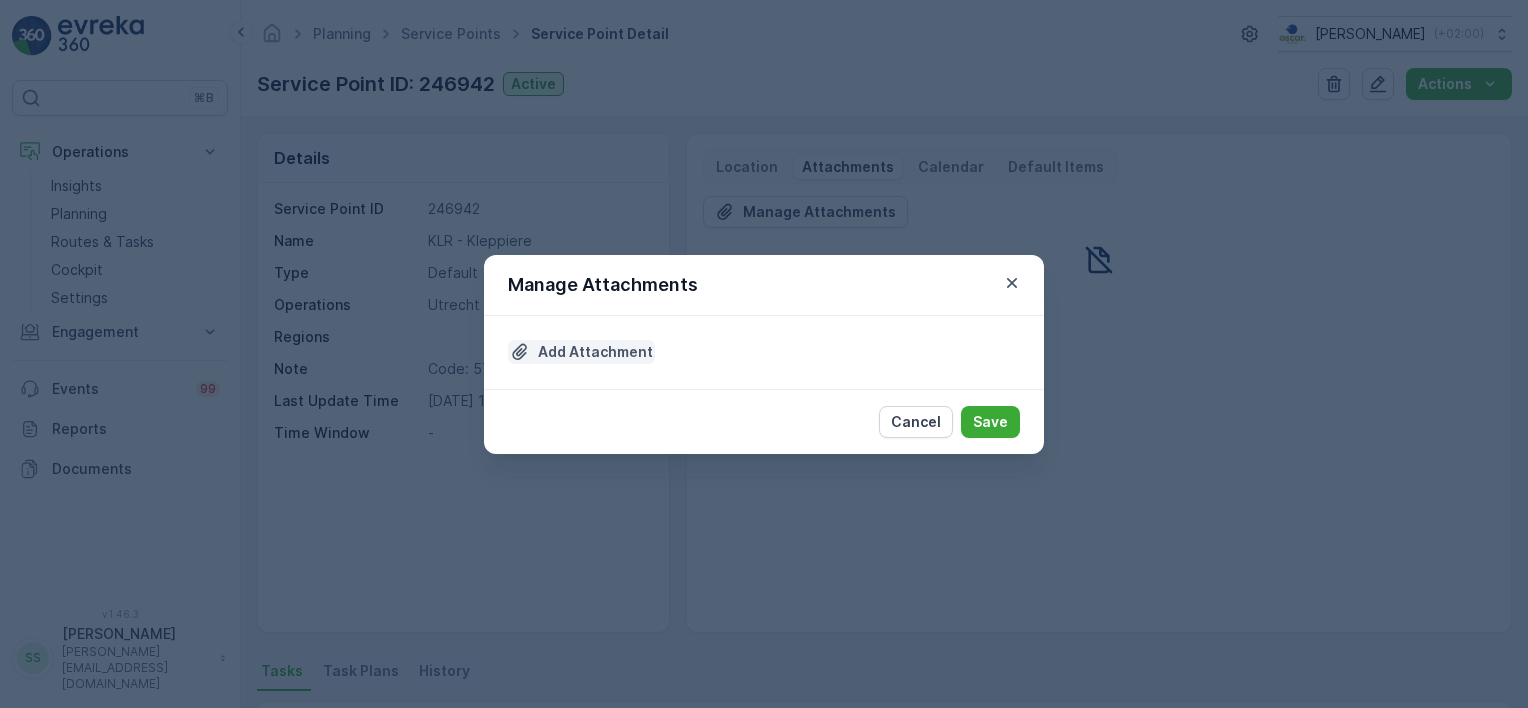 click on "Add Attachment" at bounding box center [595, 352] 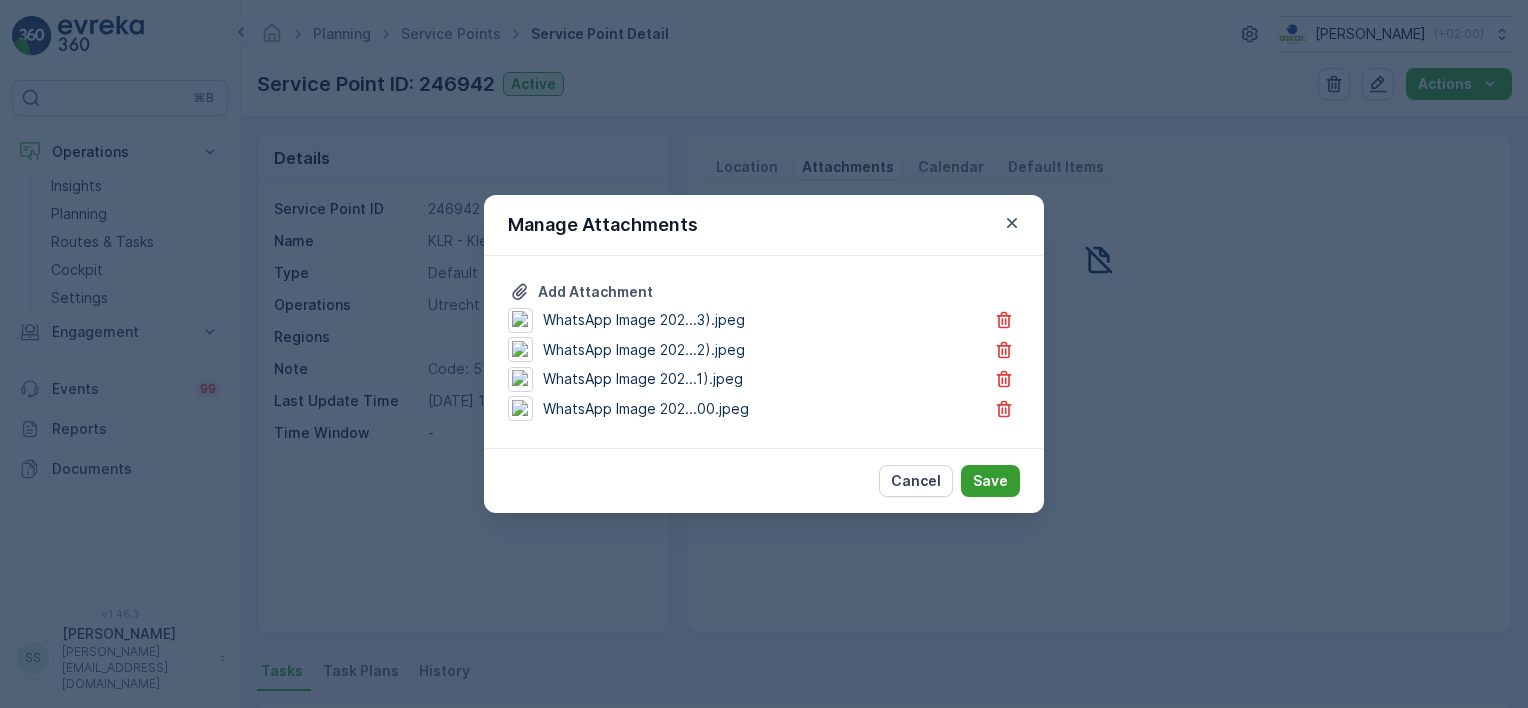 click on "Save" at bounding box center (990, 481) 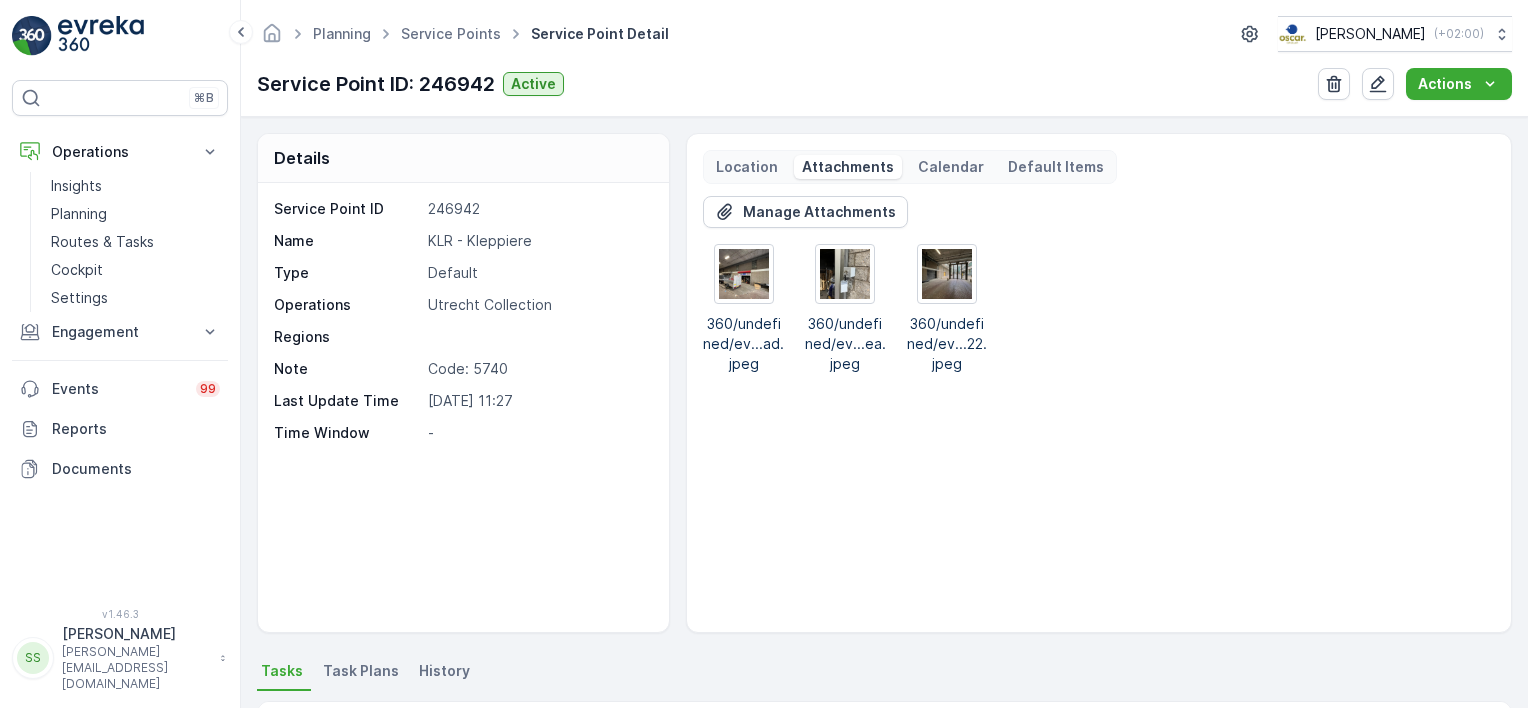 click on "Manage Attachments 360/undefined/ev...ad.jpeg 360/undefined/ev...ea.jpeg 360/undefined/ev...22.jpeg" at bounding box center (1099, 406) 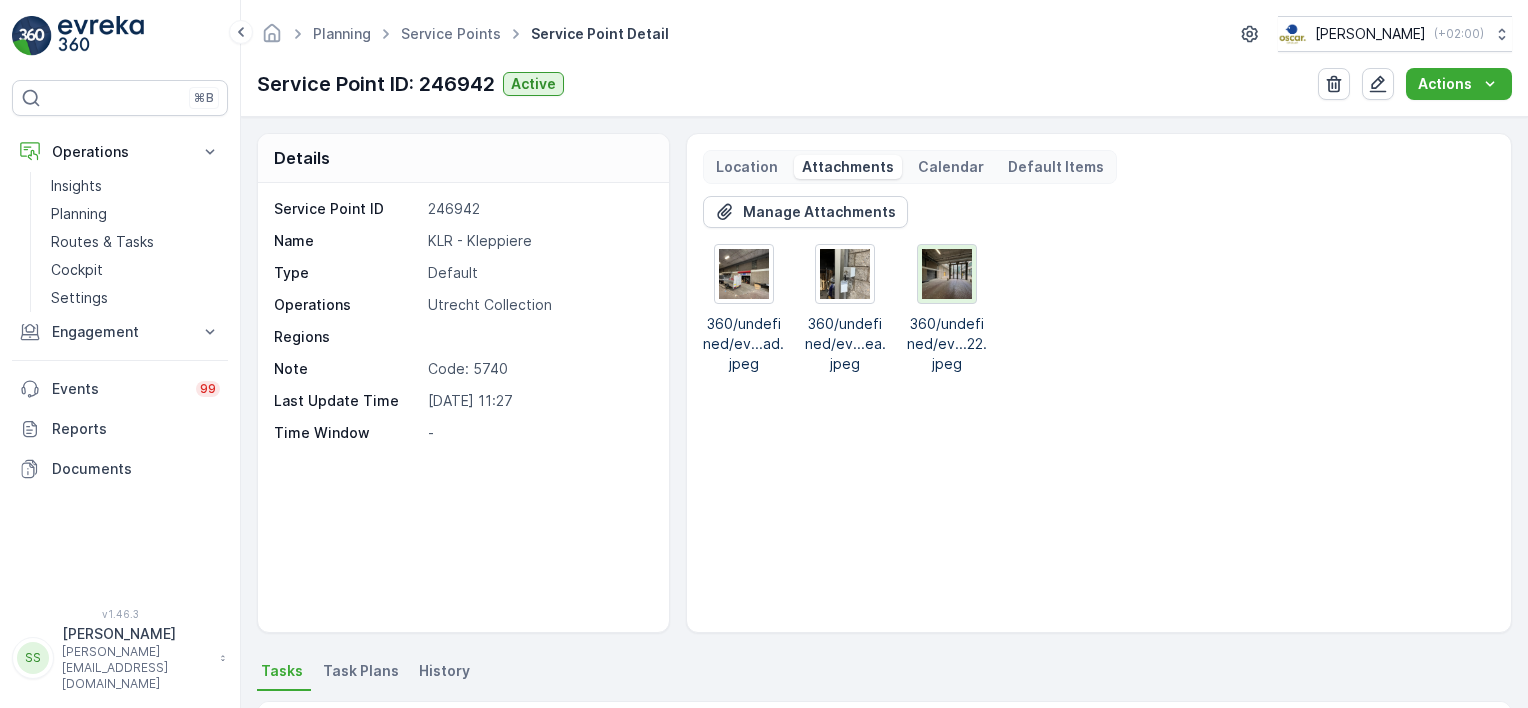 click at bounding box center [947, 274] 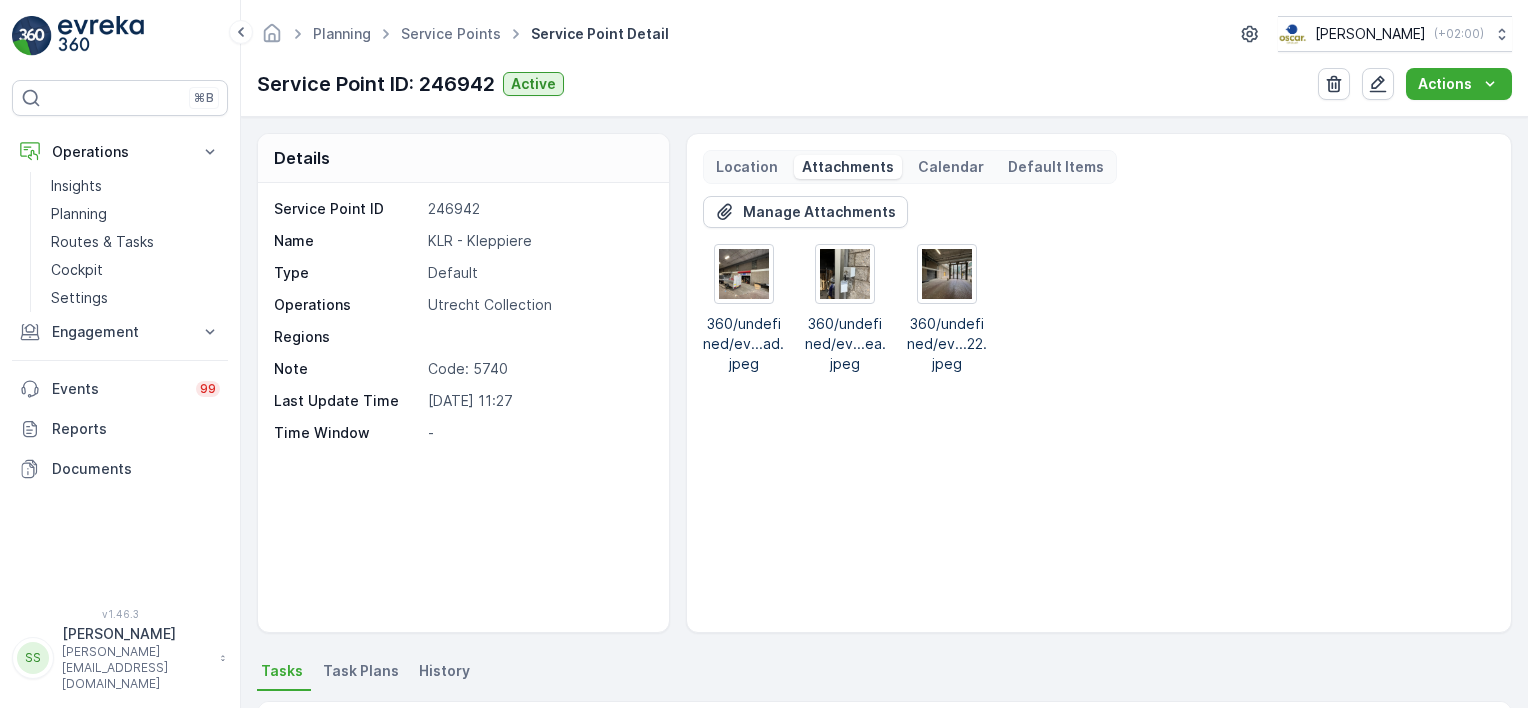 click on "Manage Attachments 360/undefined/ev...ad.jpeg 360/undefined/ev...ea.jpeg 360/undefined/ev...22.jpeg" at bounding box center [1099, 406] 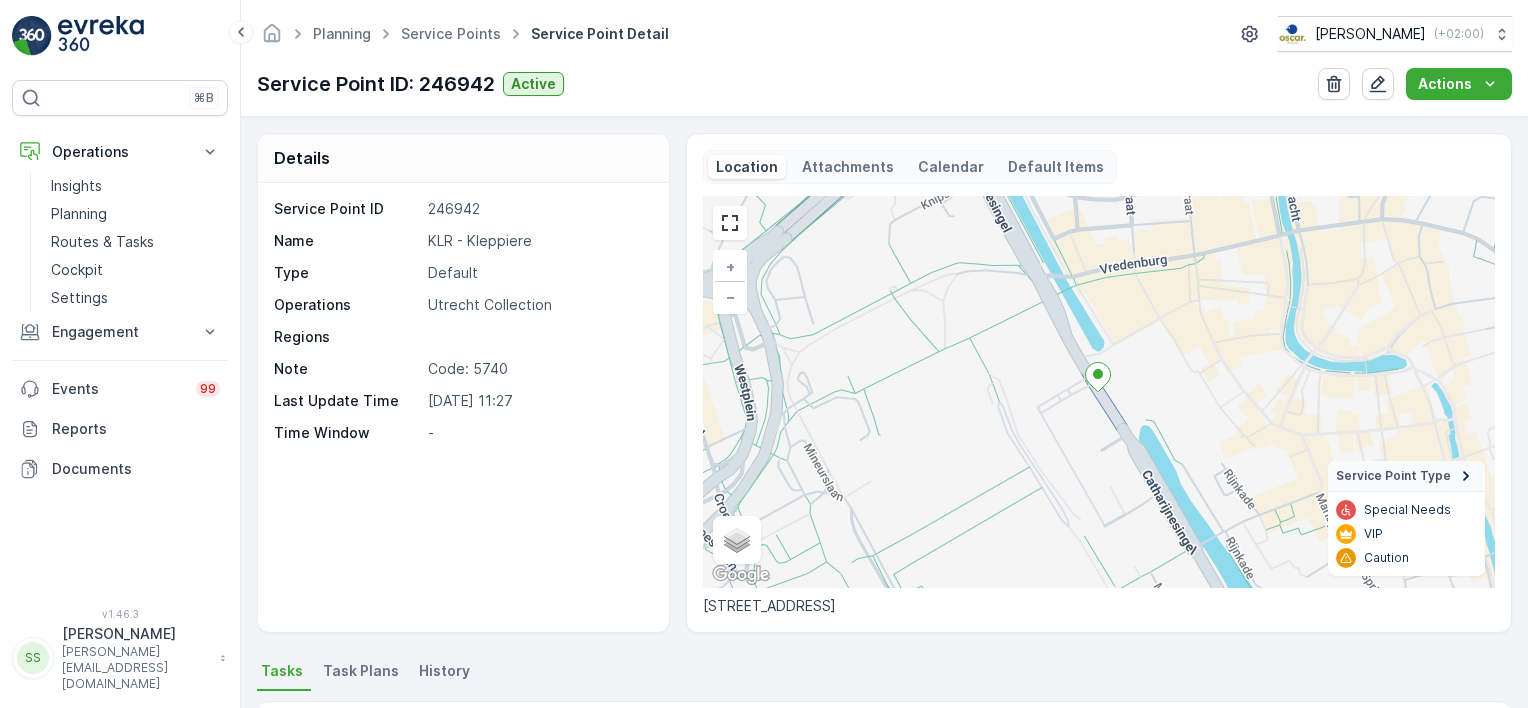 click on "Attachments" at bounding box center [848, 167] 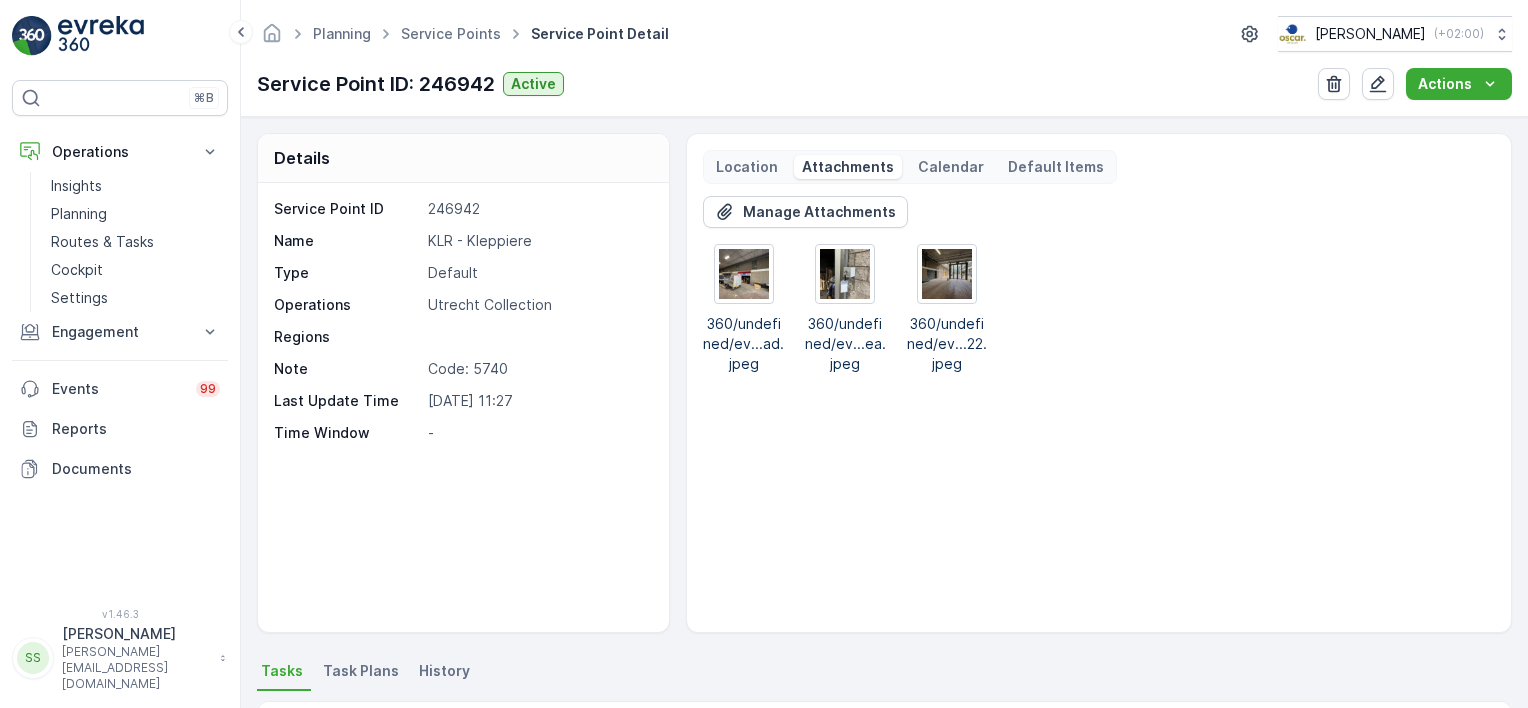 click on "Location" at bounding box center (747, 167) 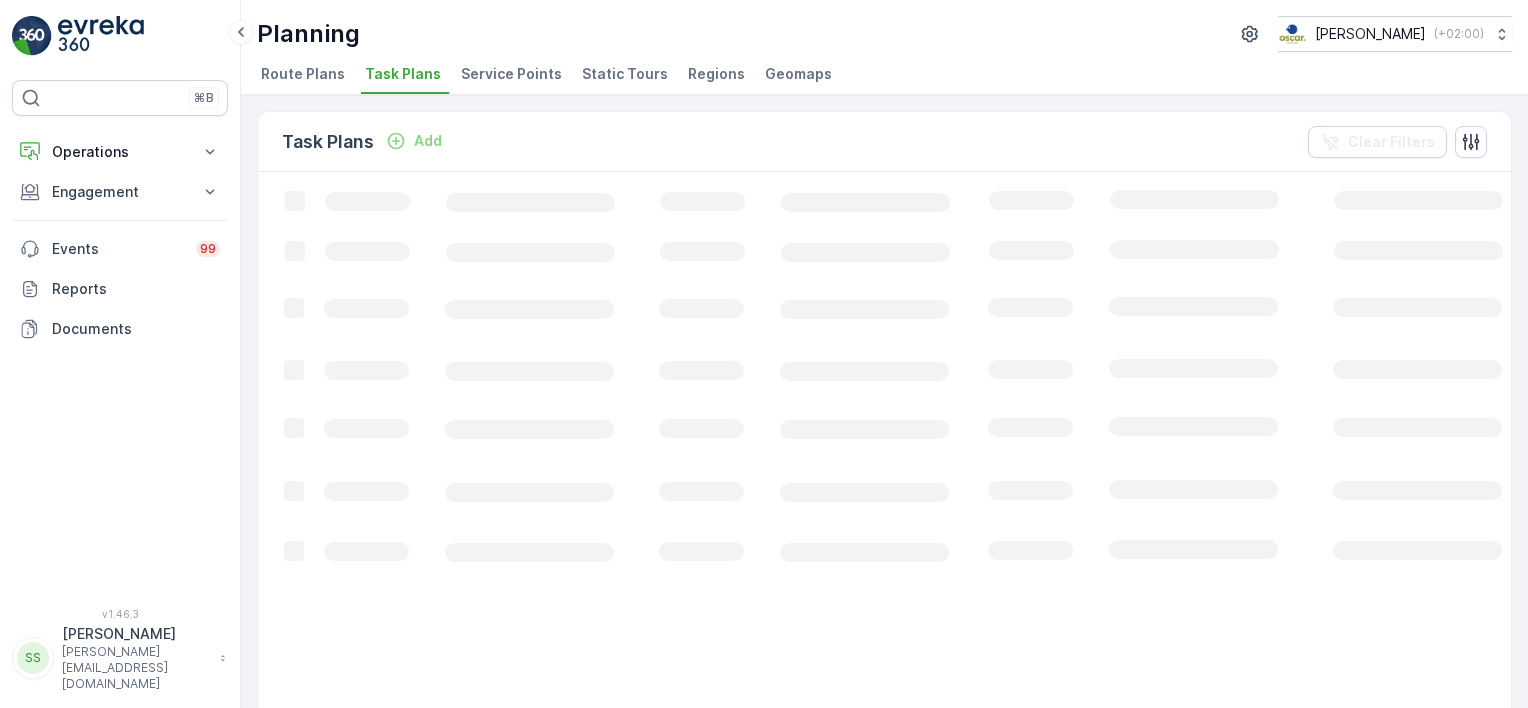 scroll, scrollTop: 0, scrollLeft: 0, axis: both 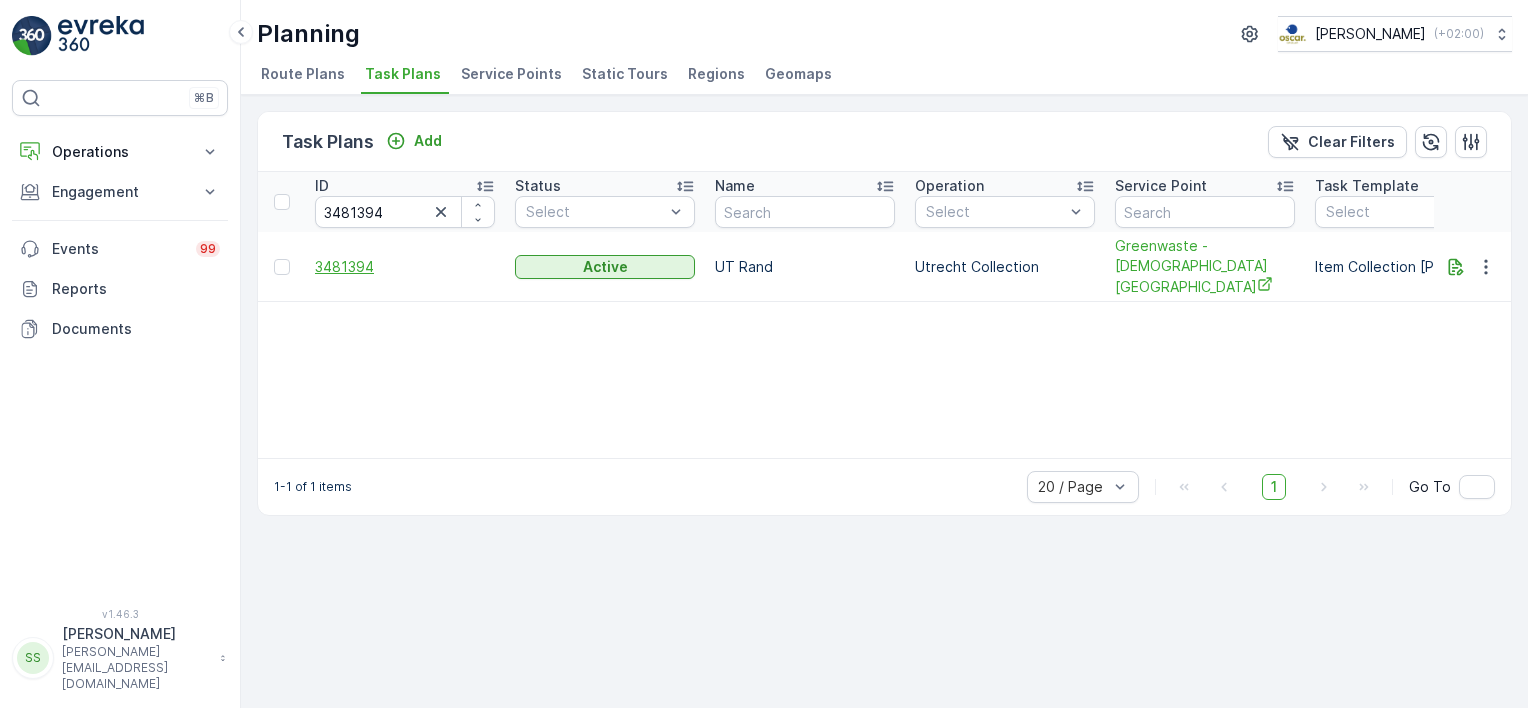 click on "3481394" at bounding box center [405, 267] 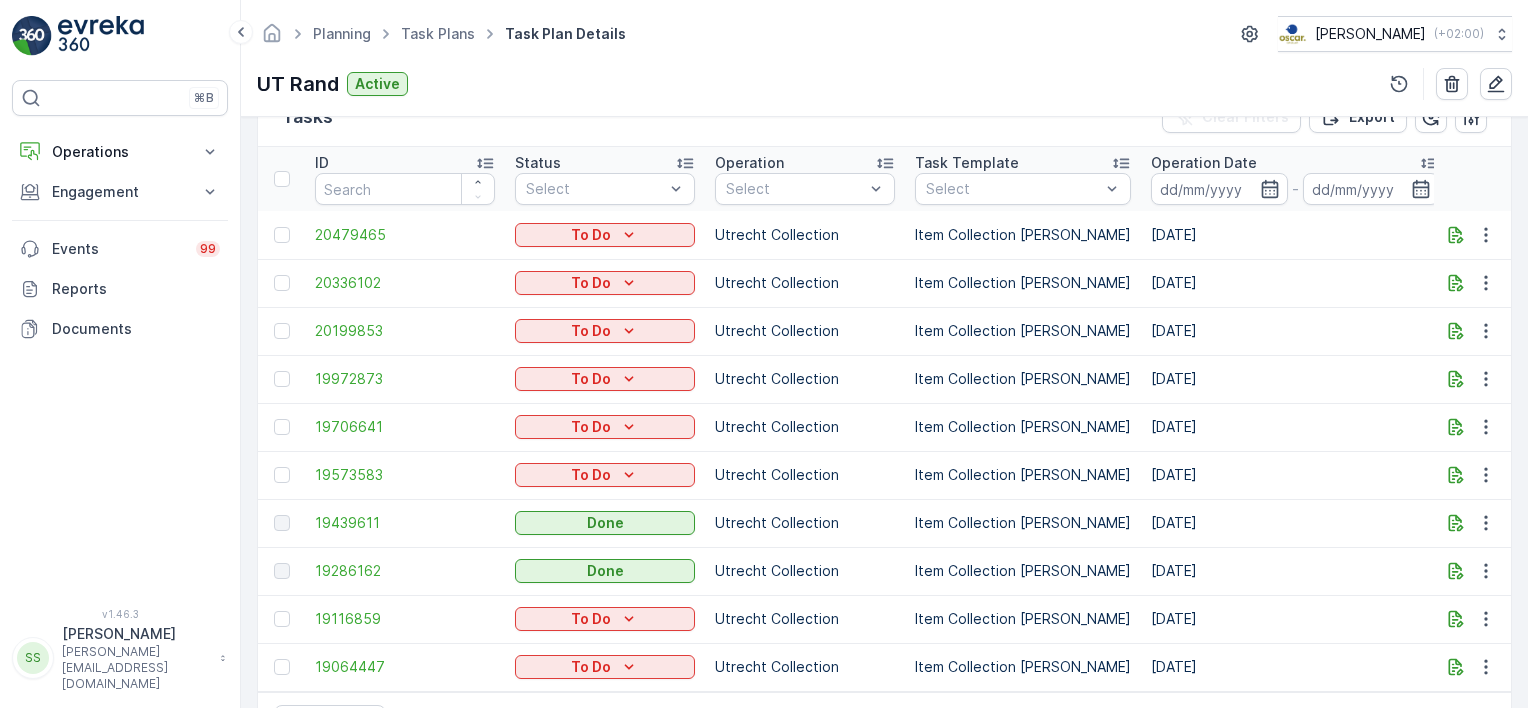 scroll, scrollTop: 0, scrollLeft: 0, axis: both 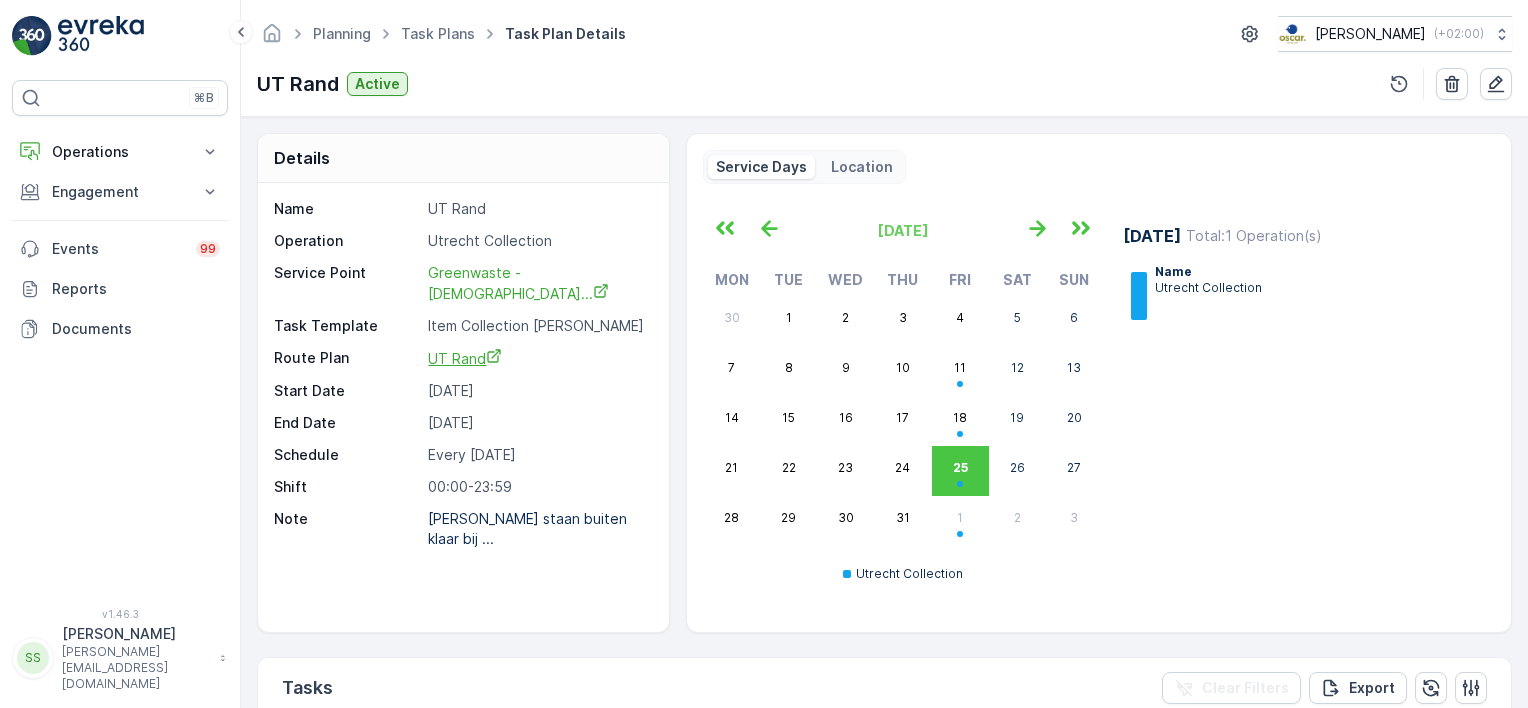 click on "UT Rand" at bounding box center [465, 358] 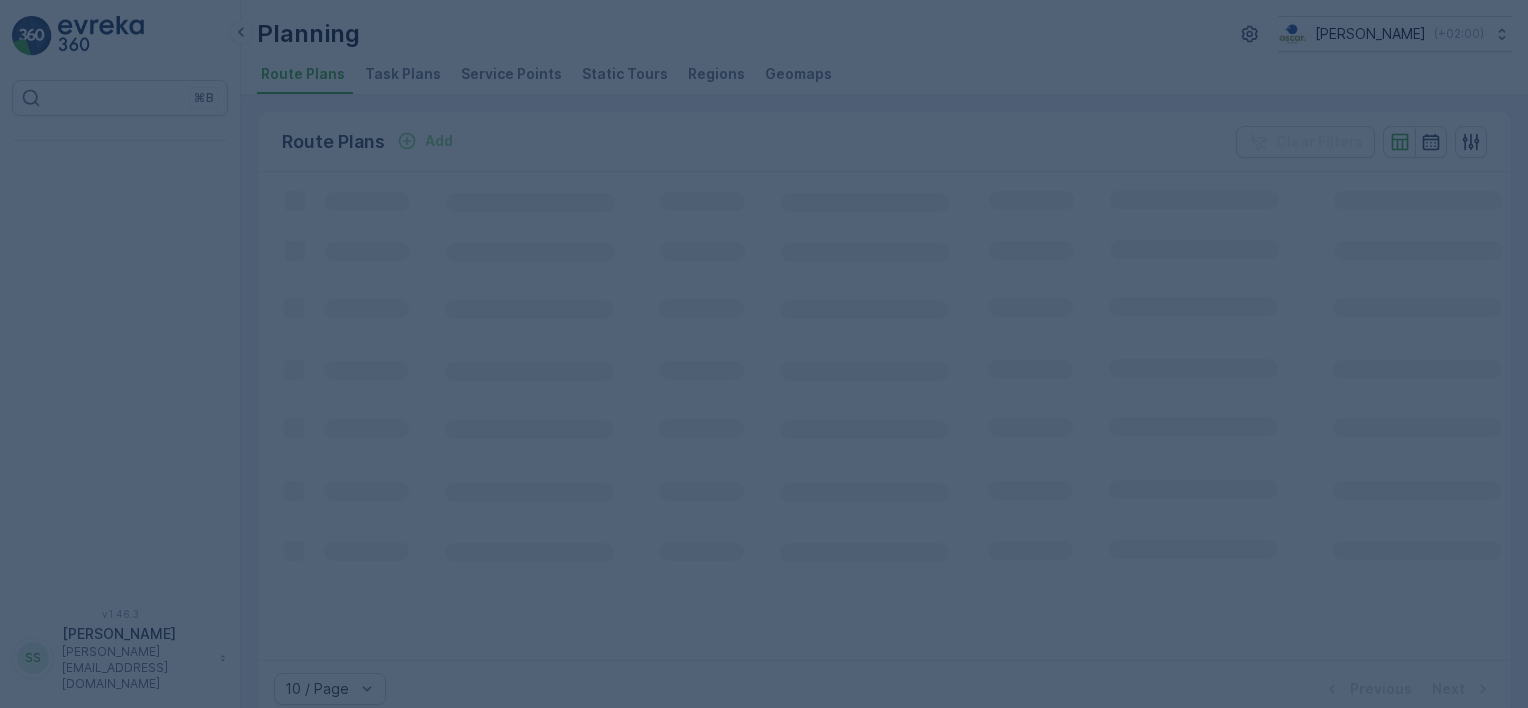 scroll, scrollTop: 0, scrollLeft: 0, axis: both 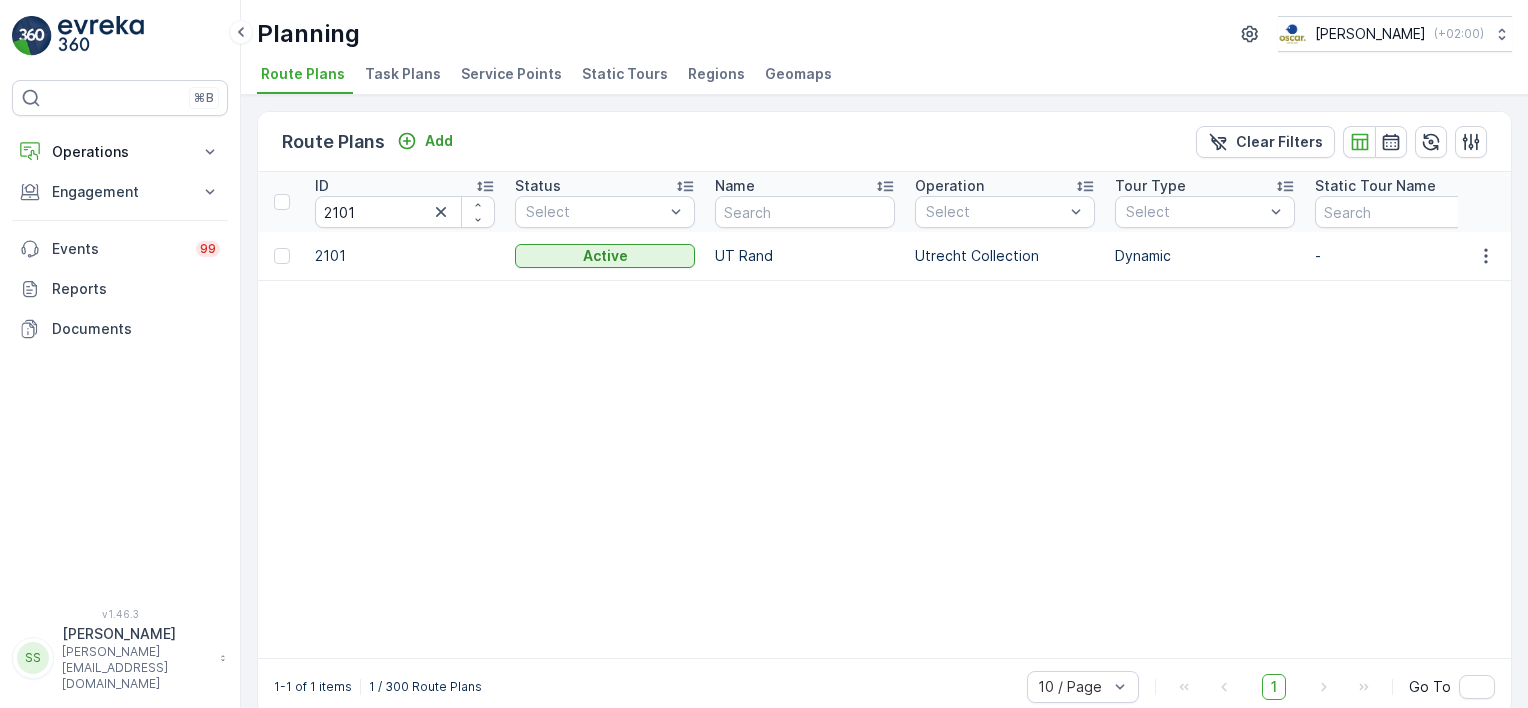 click on "2101" at bounding box center [405, 256] 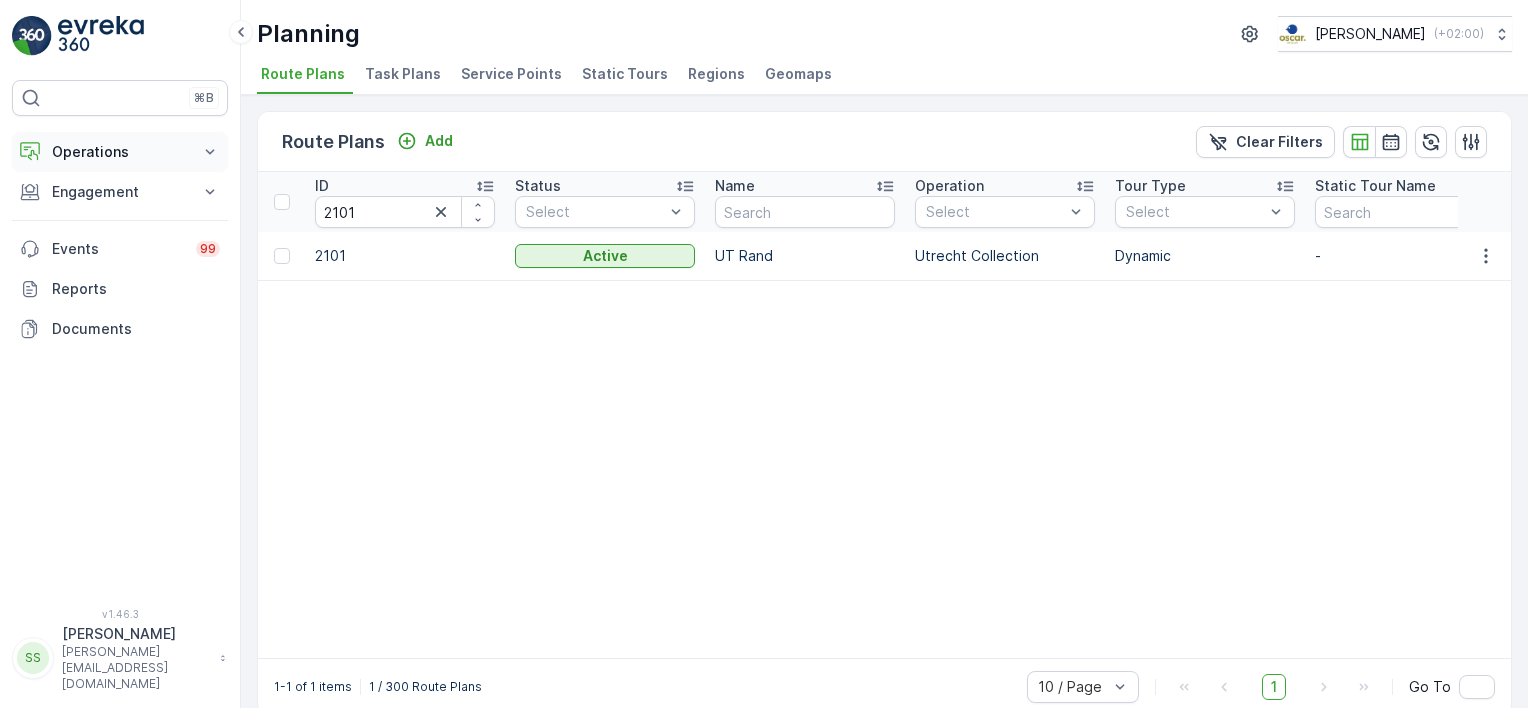 click on "Operations" at bounding box center (120, 152) 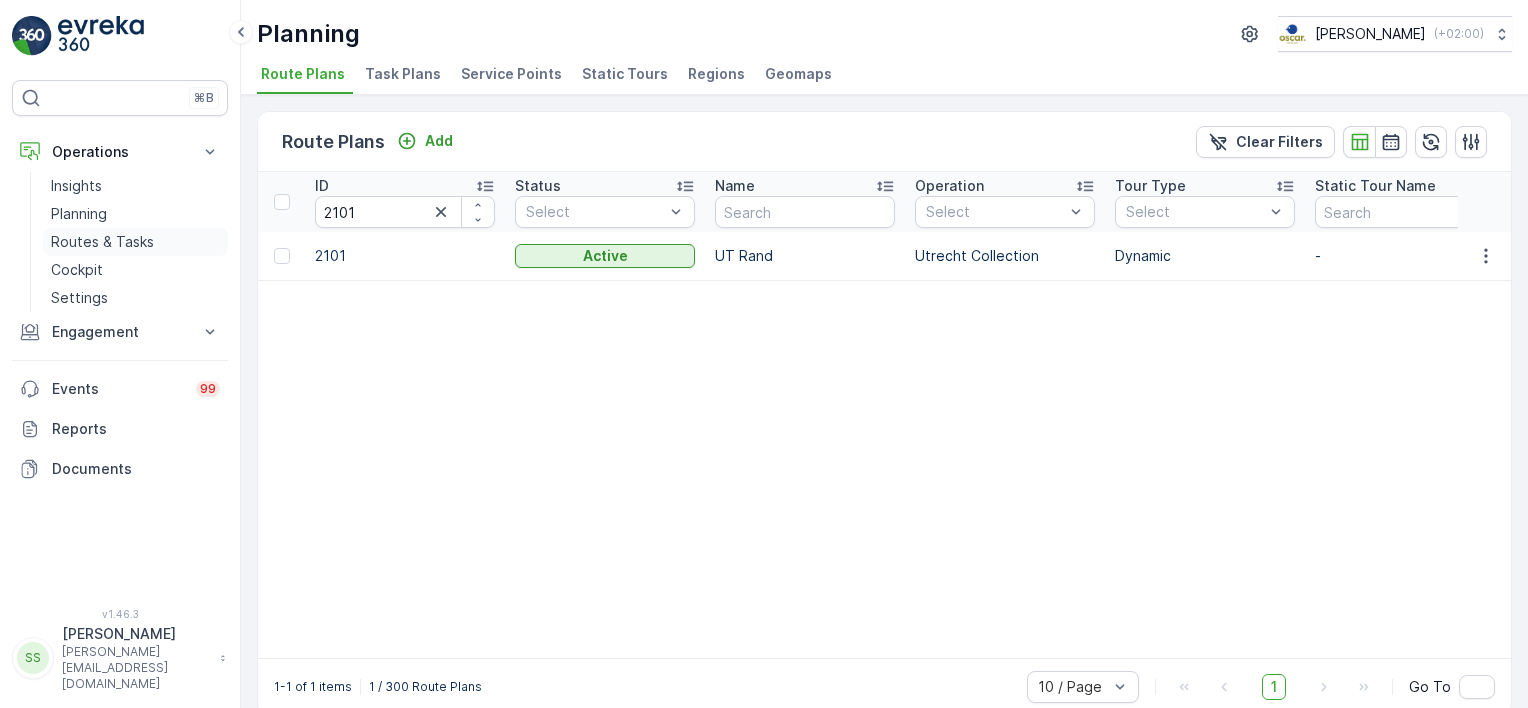 click on "Routes & Tasks" at bounding box center [102, 242] 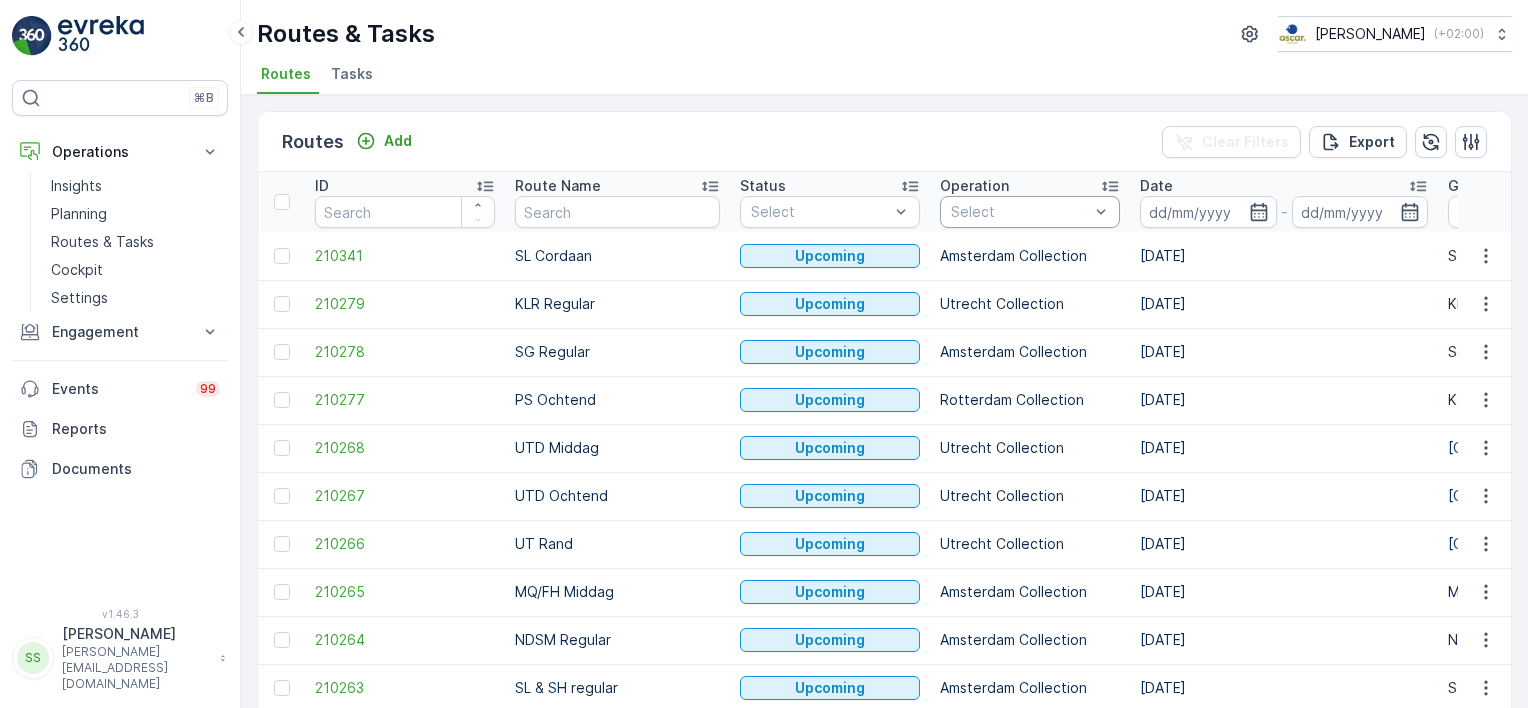 drag, startPoint x: 1040, startPoint y: 204, endPoint x: 1037, endPoint y: 215, distance: 11.401754 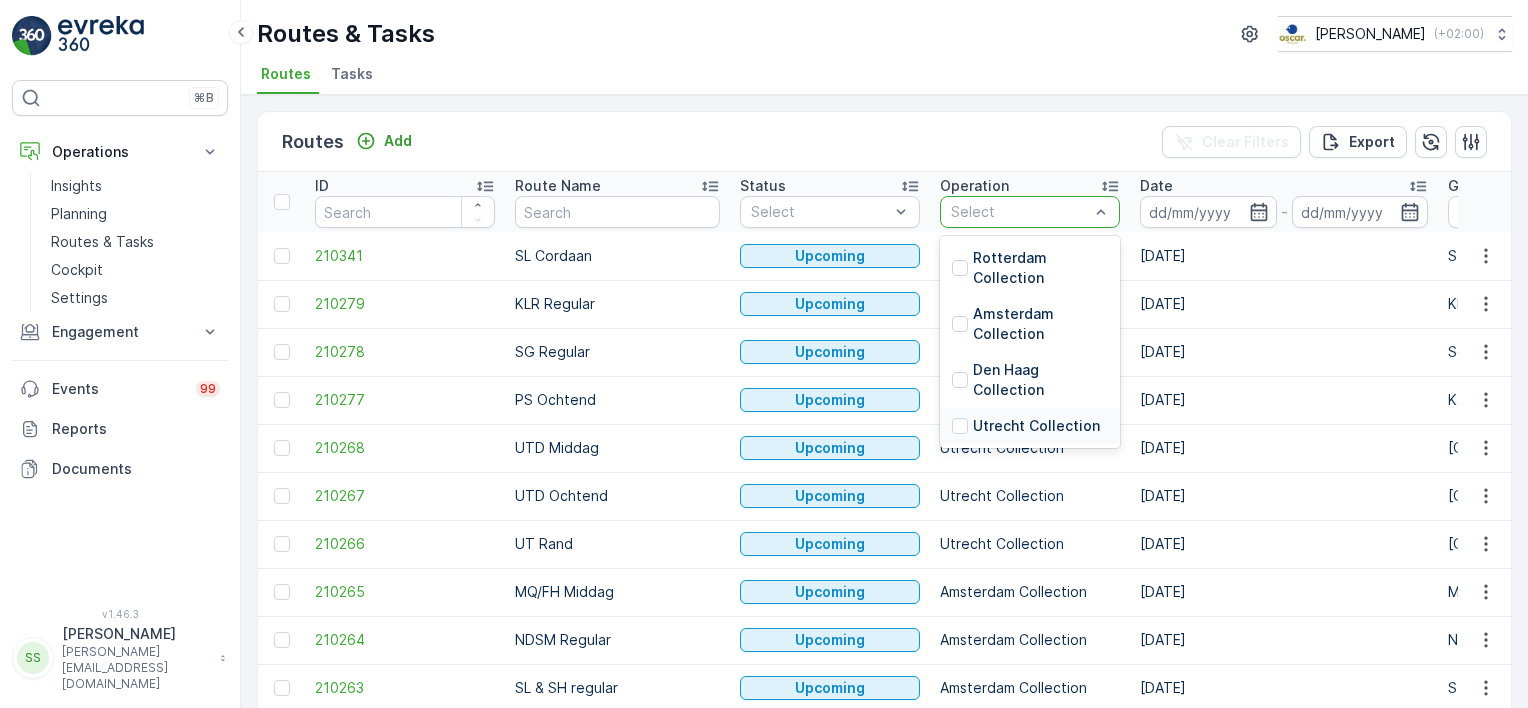 click at bounding box center (960, 426) 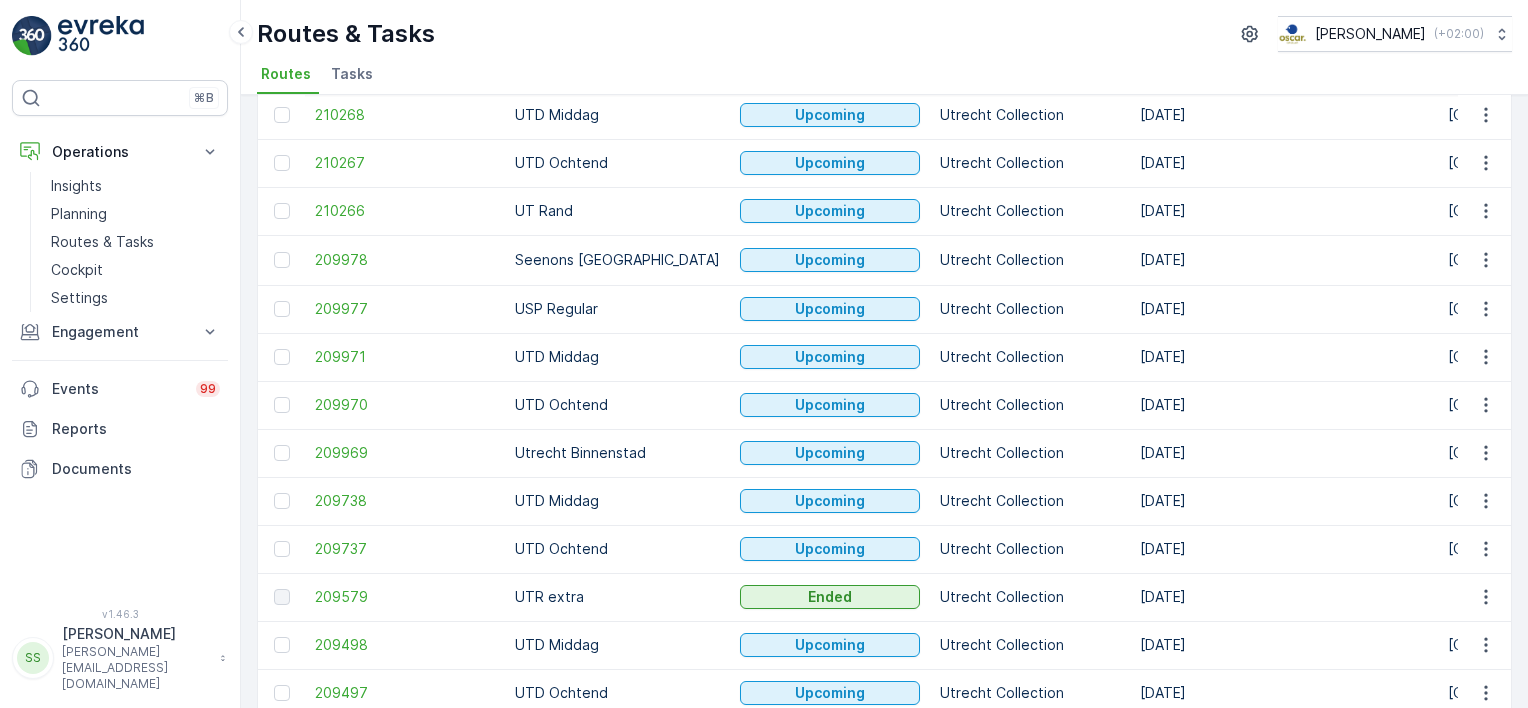 scroll, scrollTop: 0, scrollLeft: 0, axis: both 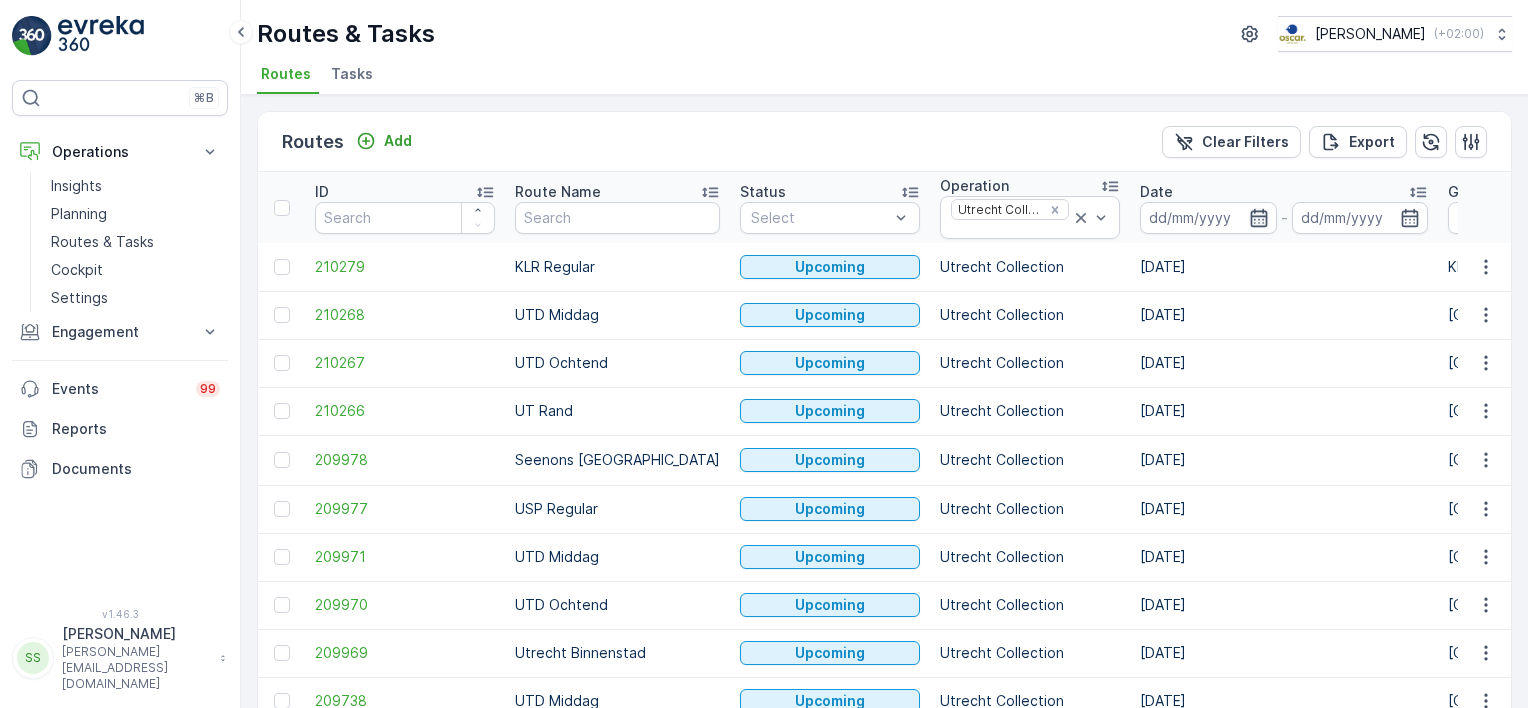click 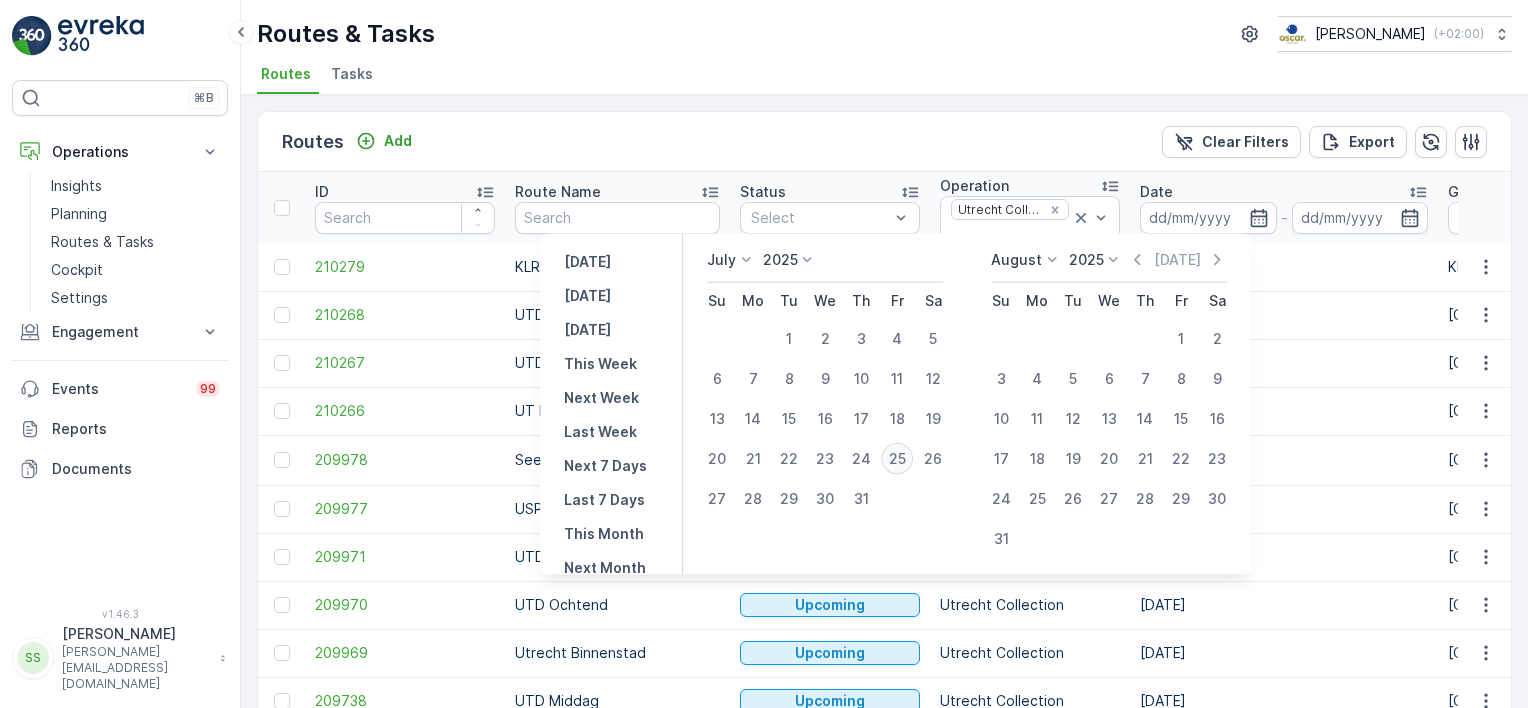 click on "25" at bounding box center [897, 459] 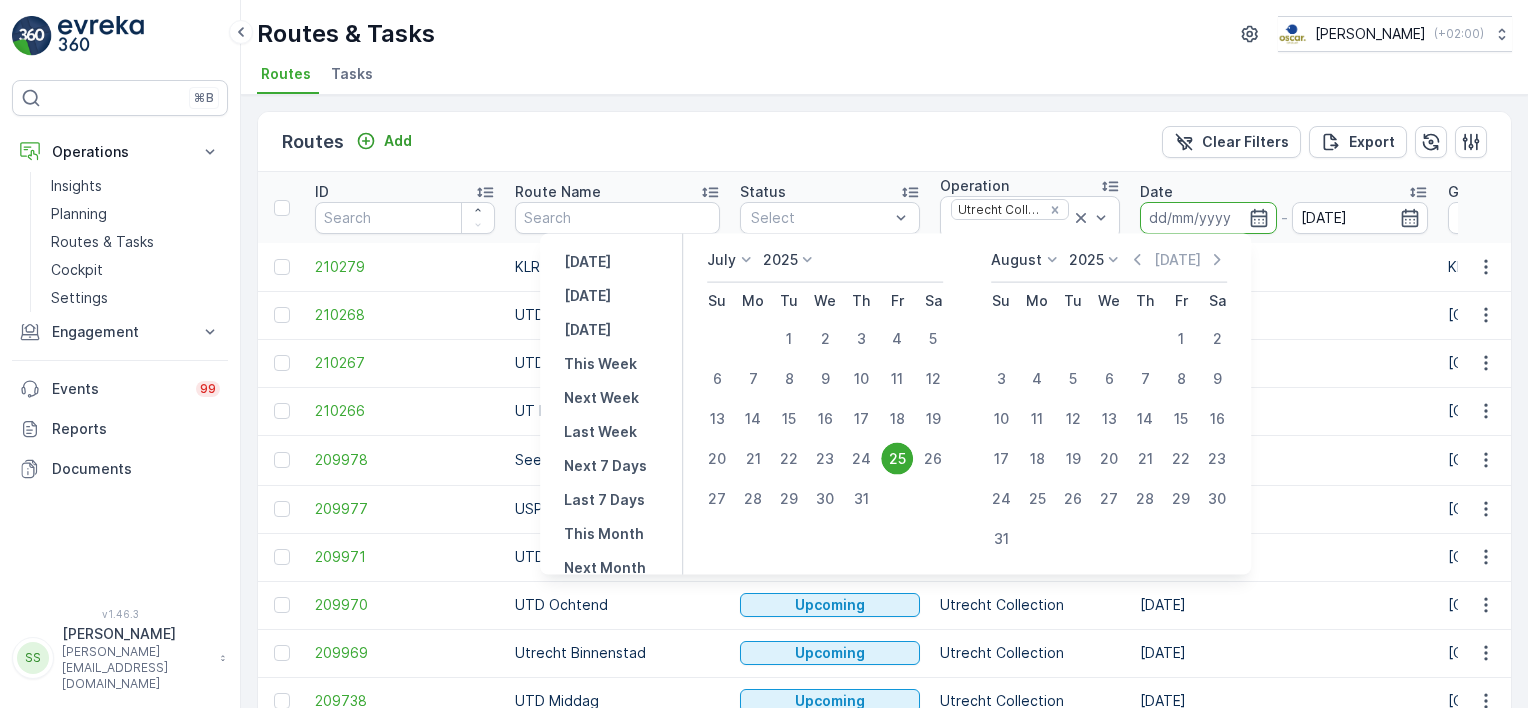 click on "Routes Add Clear Filters Export ID Route Name Status Select Operation Utrecht Collection Date - 25.07.2025 Geomaps Select Start Location Select Start Time End Time Performance Shift Select Assignee Select Route Plan Regions Select Crew Member(s) Select End Location Select Disposal Location Select Fuel Station Select 210279 KLR Regular Upcoming Utrecht Collection 23.09.2025 Klépierre Hub Utrecht 05:00 23:59 0/0 00:00-23:59 Utrecht KLR Regular - Hub Utrecht 210268 UTD Middag Upcoming Utrecht Collection 23.09.2025 Utrecht  Hub Utrecht 05:00 23:59 0/0 00:00-23:59 Utrecht UTD Middag - Hub Utrecht 210267 UTD Ochtend Upcoming Utrecht Collection 23.09.2025 Utrecht  Hub Utrecht 05:00 23:59 0/0 00:00-23:59 Utrecht UTD Ochtend - Hub Utrecht 210266 UT Rand Upcoming Utrecht Collection 23.09.2025 Utrecht  Hub Utrecht 05:00 23:59 0/0 00:00-23:59 Utrecht UT Rand - Hub Utrecht 209978 Seenons Utrecht Upcoming Utrecht Collection 22.09.2025 Utrecht  Hub Utrecht 05:00 23:59 0/0 00:00-23:59 Utrecht Seenons Utrecht - Hub Utrecht -" at bounding box center [884, 1411] 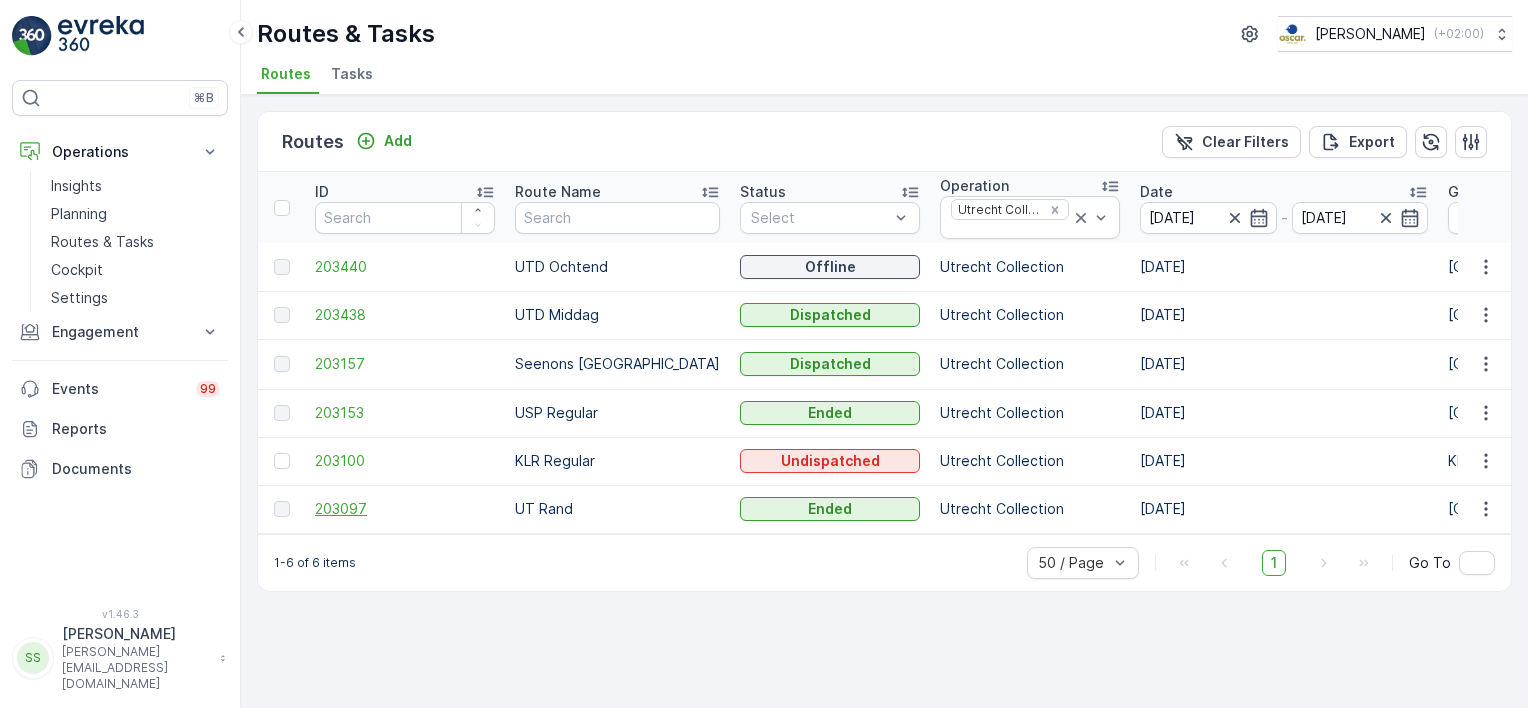 click on "203097" at bounding box center (405, 509) 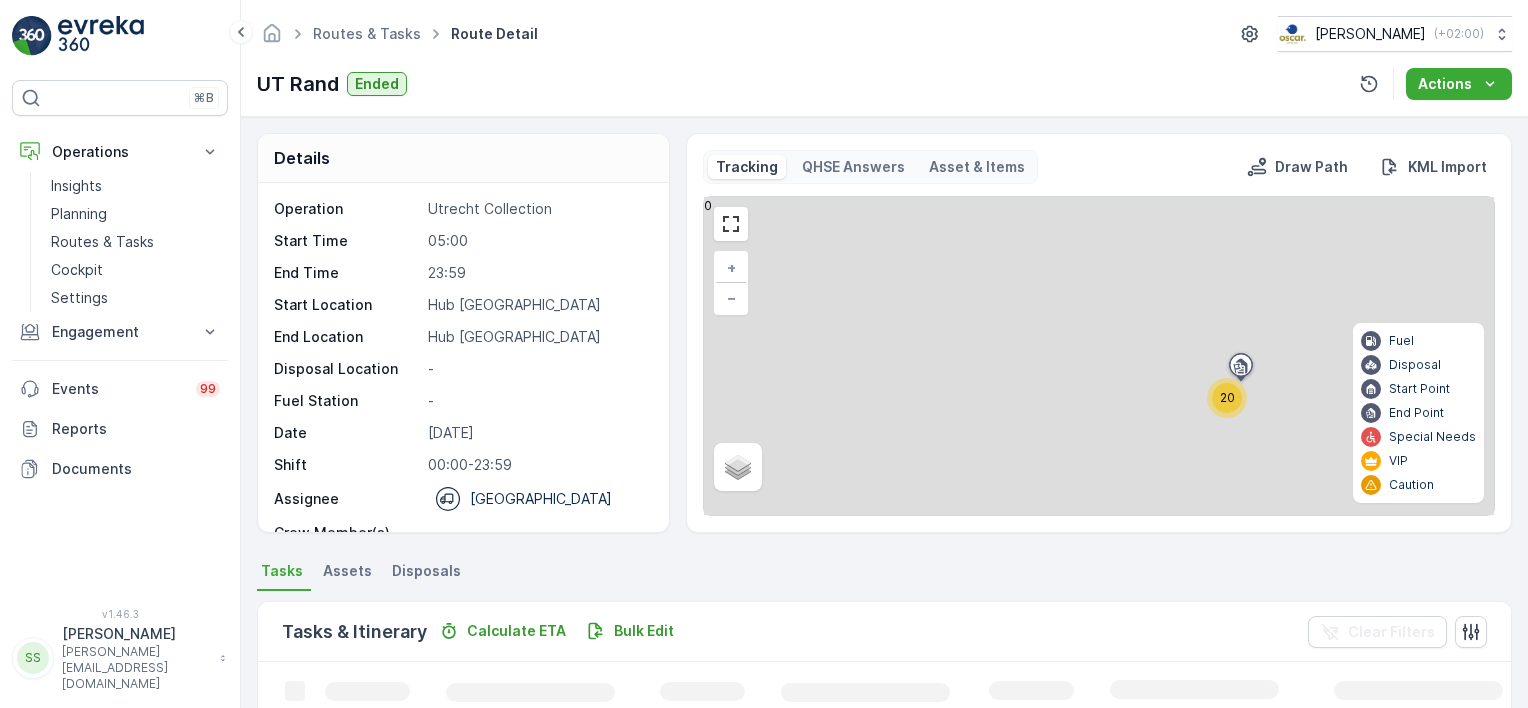 scroll, scrollTop: 62, scrollLeft: 0, axis: vertical 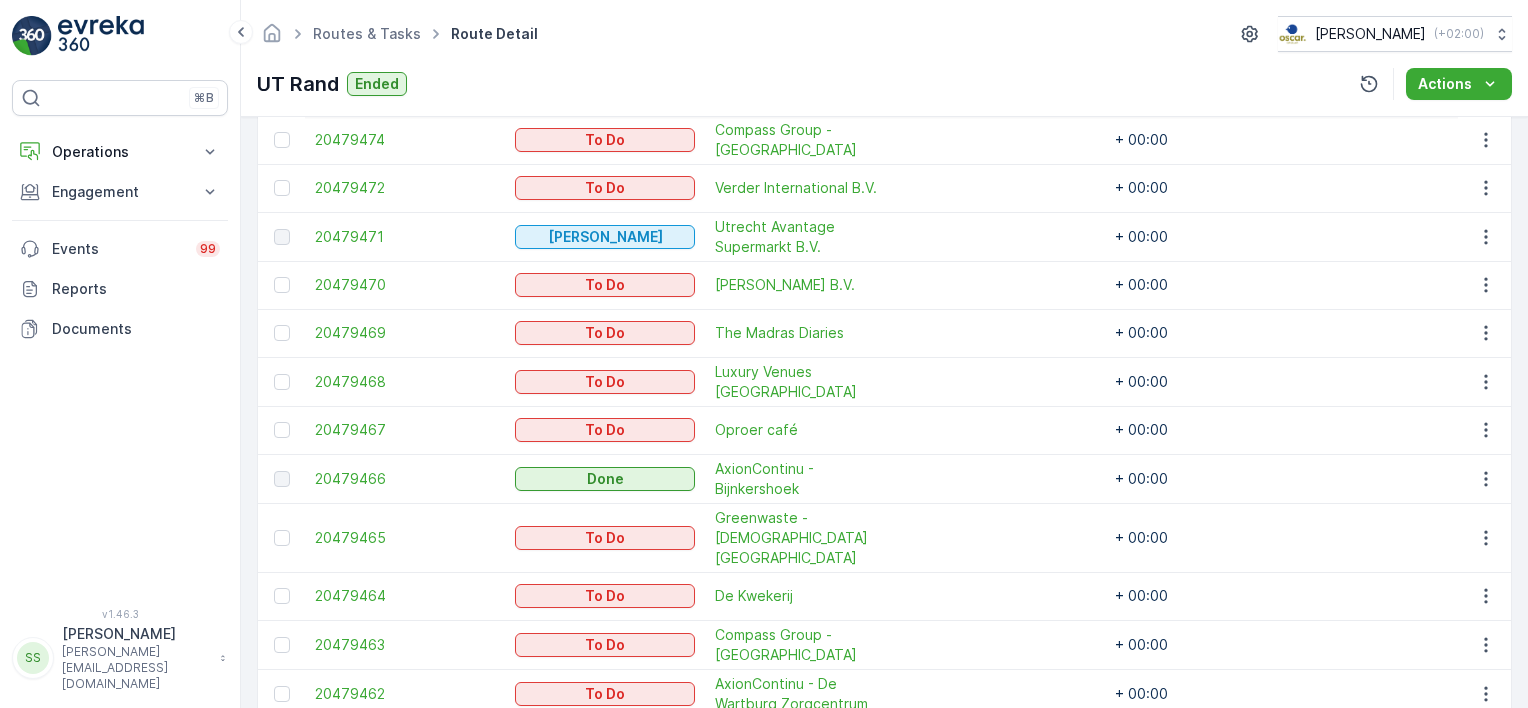 click on "Routes & Tasks Route Detail [PERSON_NAME] ( +02:00 )" at bounding box center [884, 34] 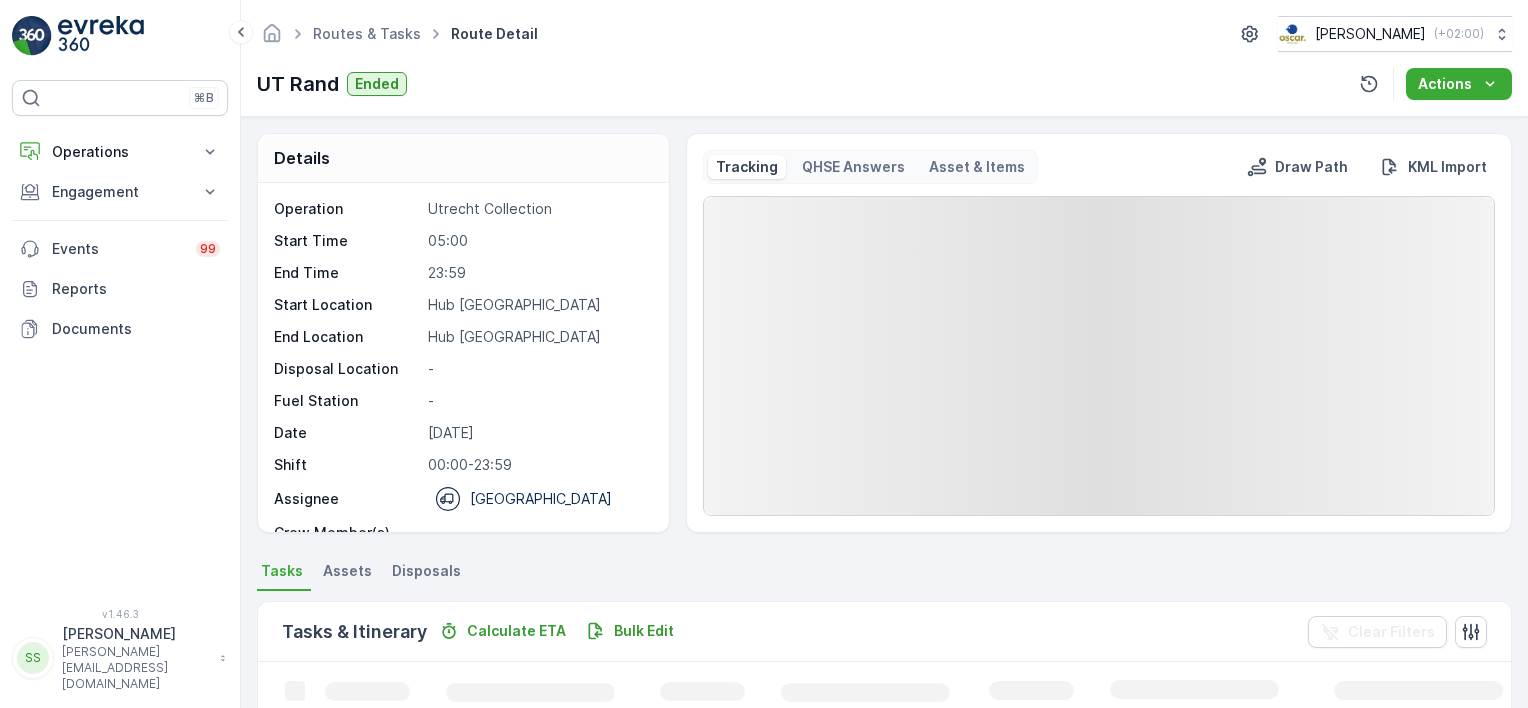 scroll, scrollTop: 0, scrollLeft: 0, axis: both 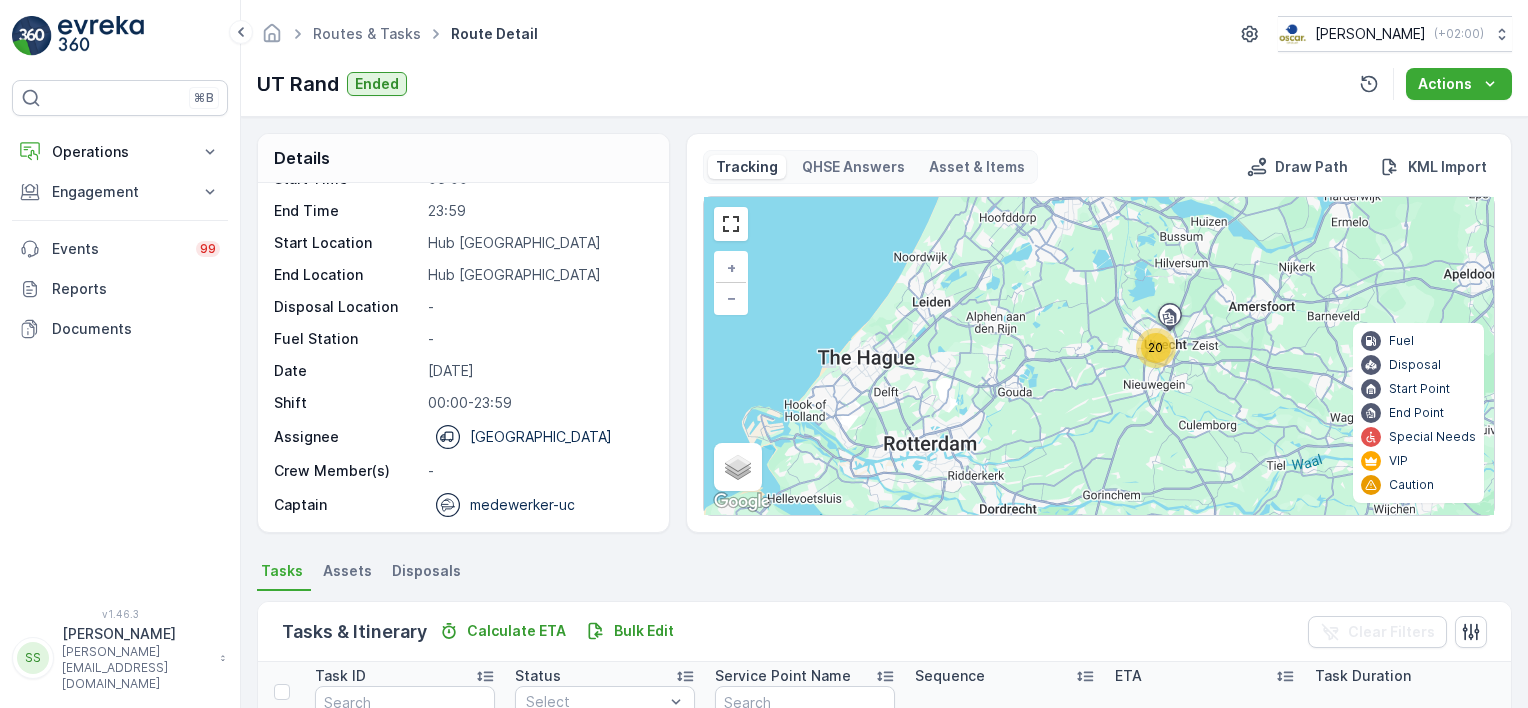 drag, startPoint x: 1192, startPoint y: 379, endPoint x: 1088, endPoint y: 381, distance: 104.019226 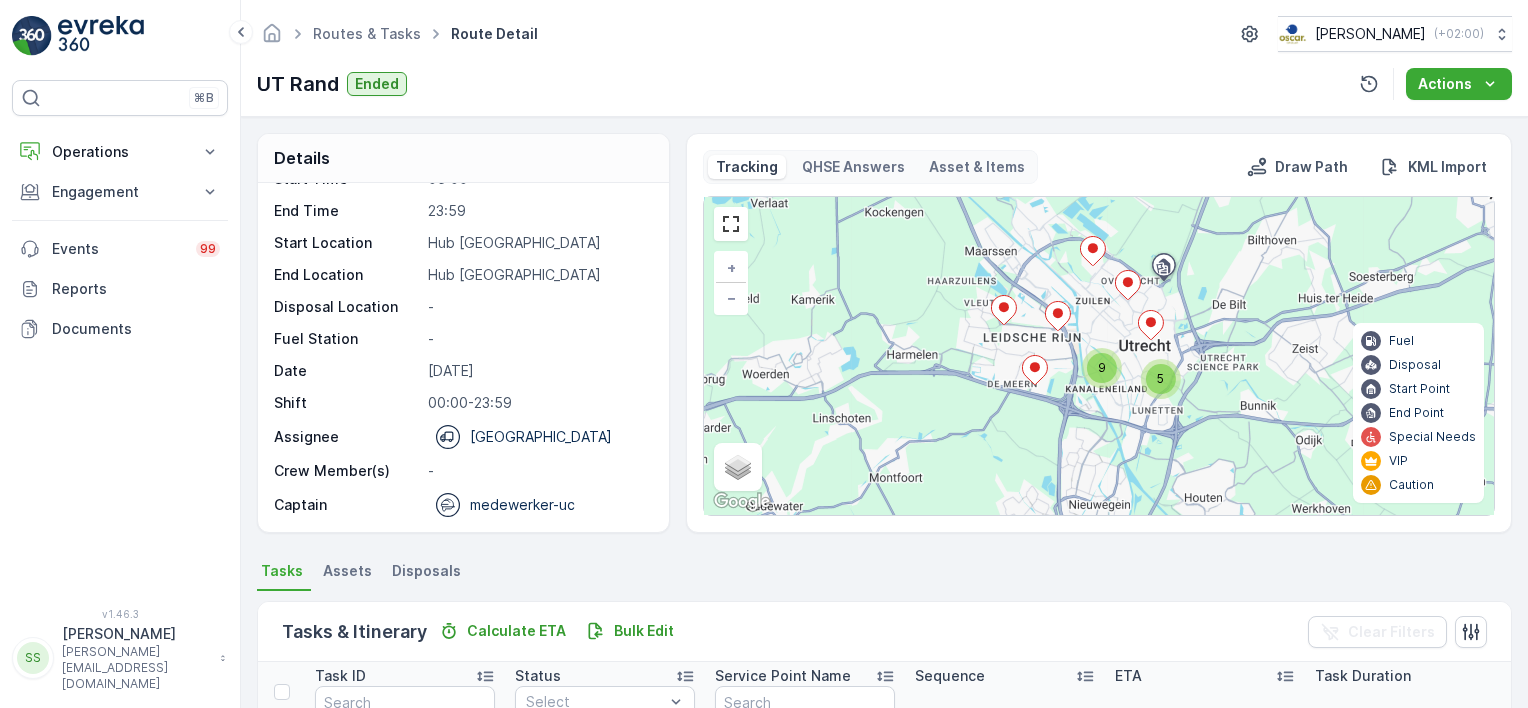 drag, startPoint x: 1137, startPoint y: 412, endPoint x: 1136, endPoint y: 424, distance: 12.0415945 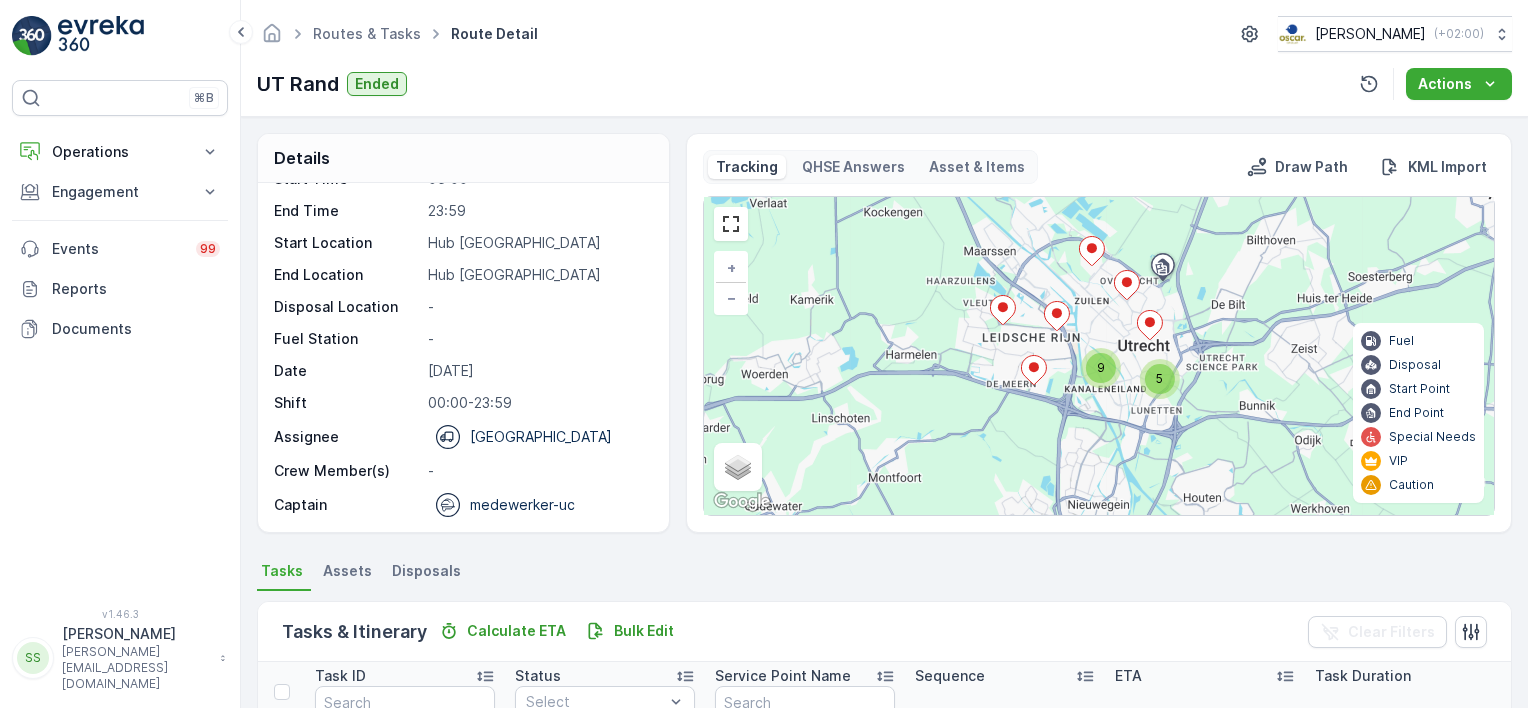 drag, startPoint x: 1140, startPoint y: 429, endPoint x: 1078, endPoint y: 418, distance: 62.968246 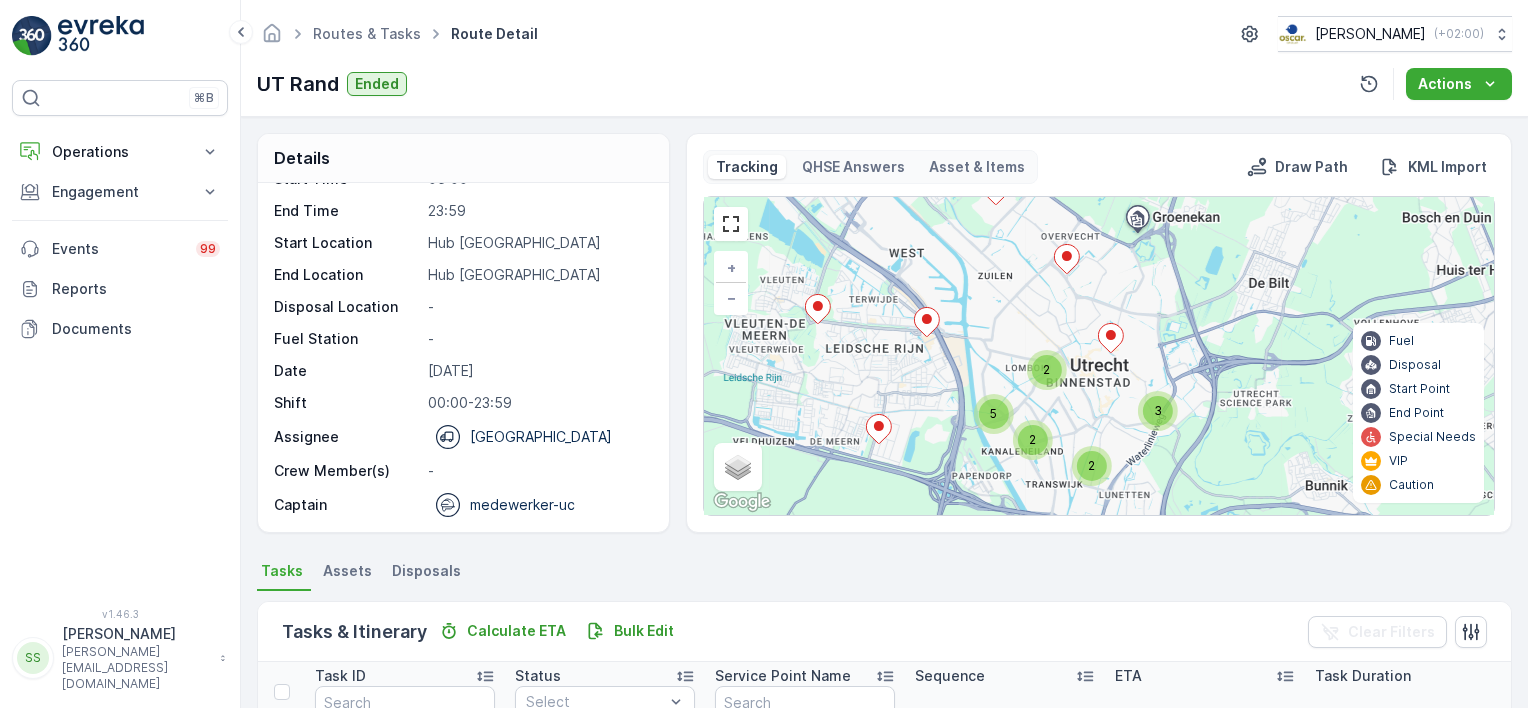 drag, startPoint x: 999, startPoint y: 430, endPoint x: 964, endPoint y: 480, distance: 61.03278 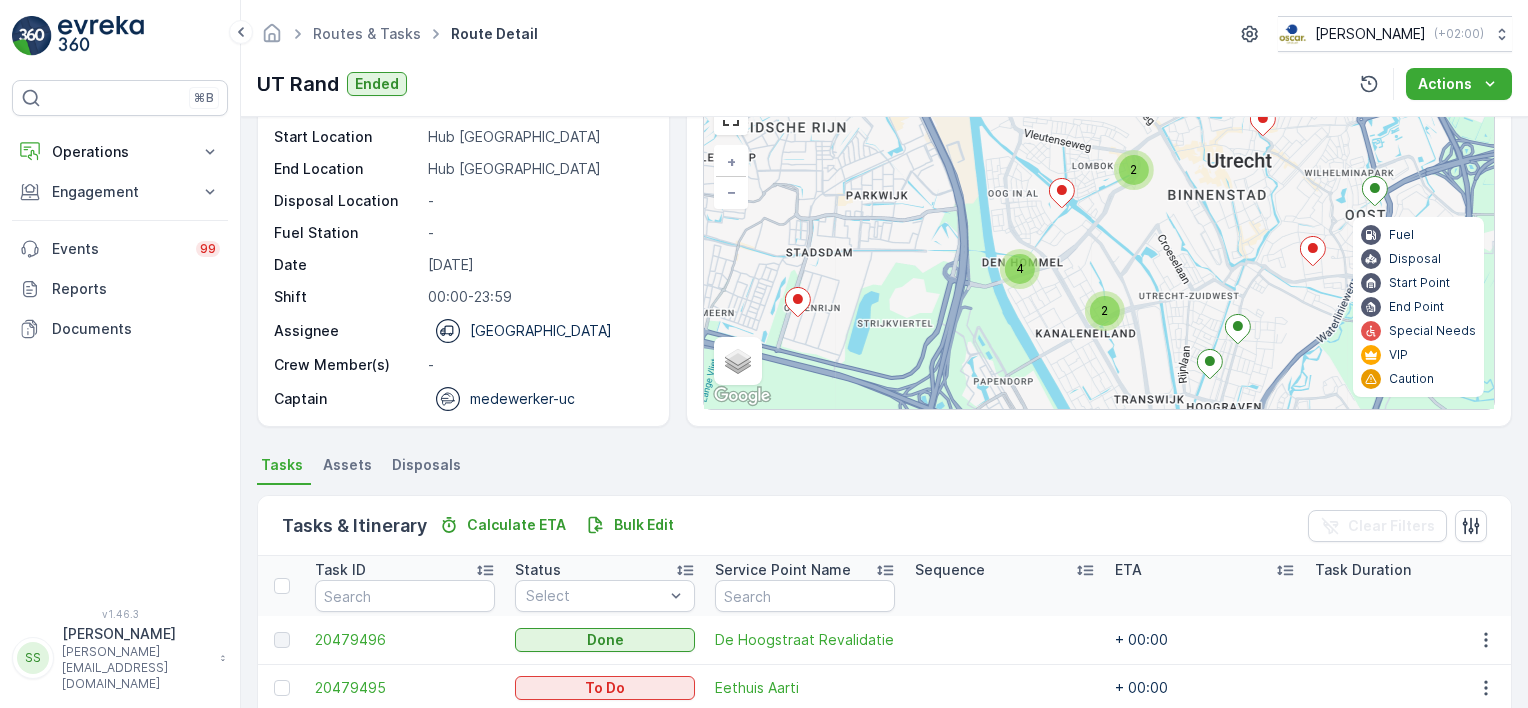 scroll, scrollTop: 300, scrollLeft: 0, axis: vertical 